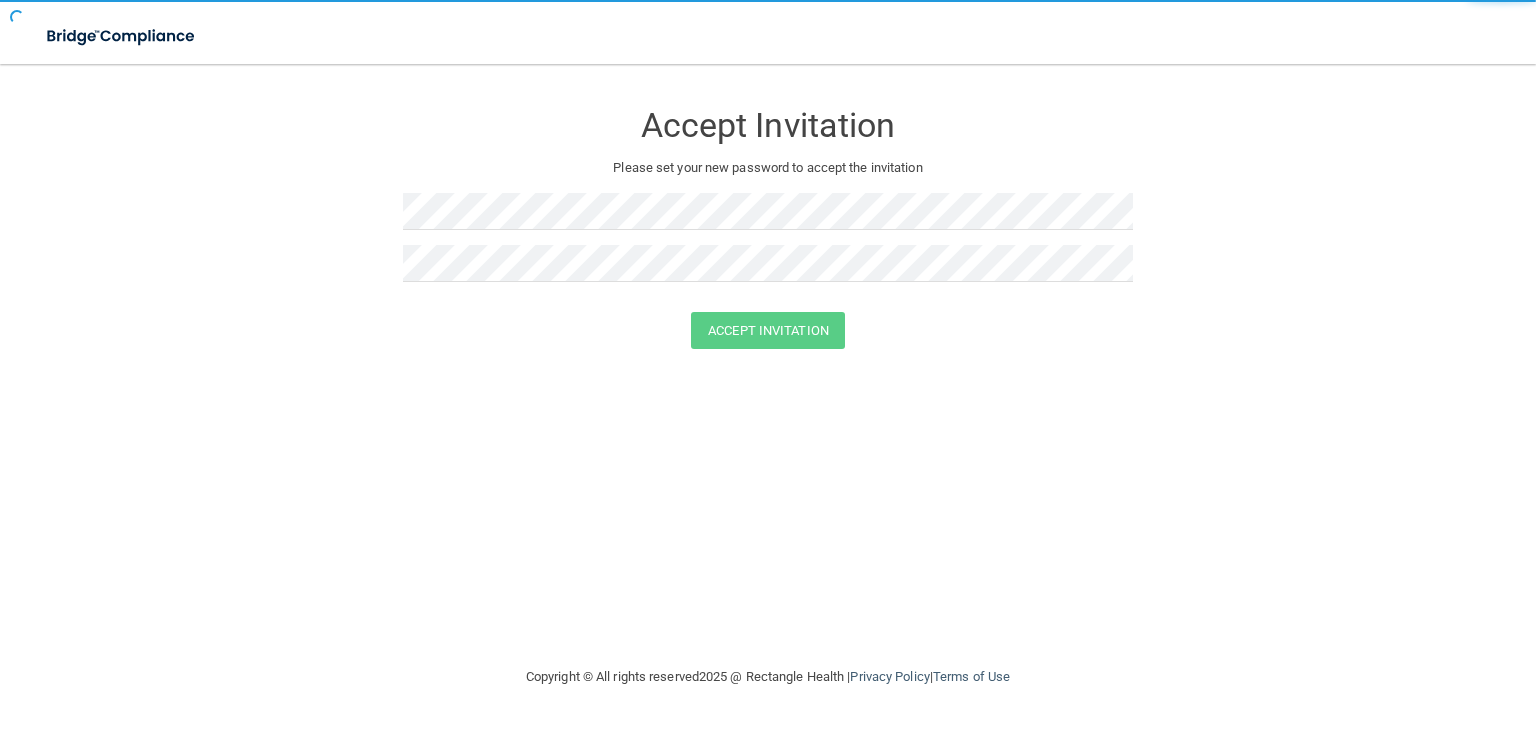 scroll, scrollTop: 0, scrollLeft: 0, axis: both 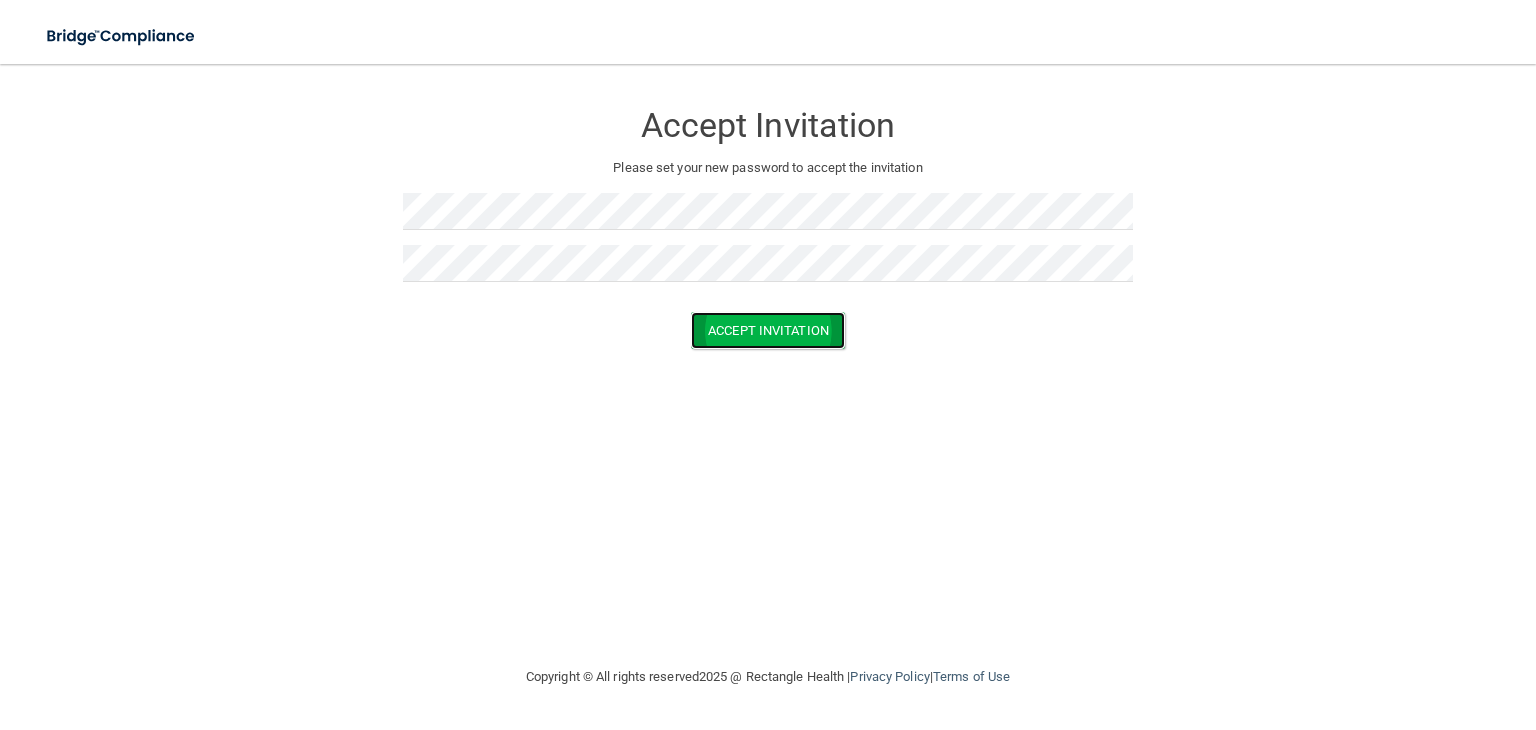 click on "Accept Invitation" at bounding box center (768, 330) 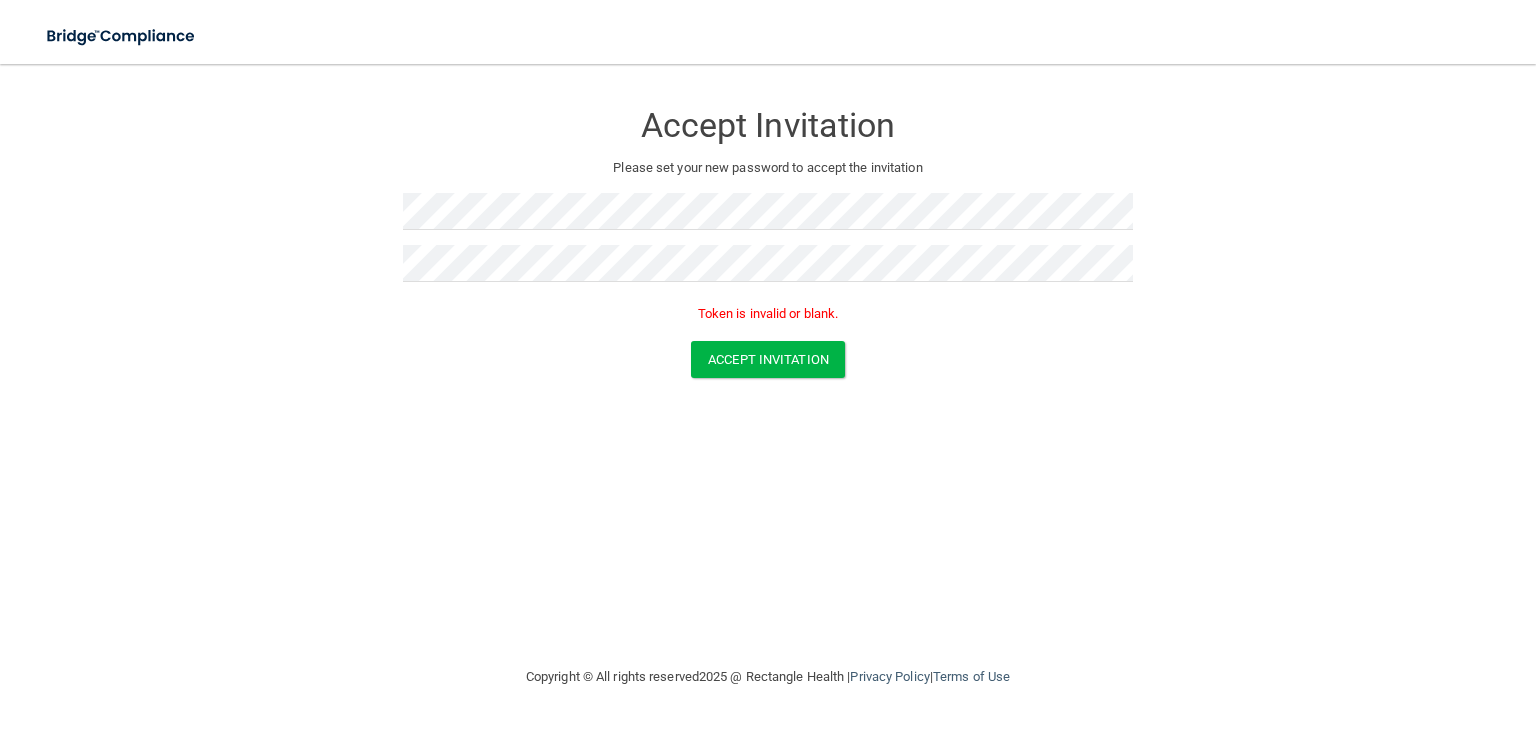 click on "Accept Invitation     Please set your new password to accept the invitation                                   Token is invalid or blank.               Accept Invitation              You have successfully accepted the invitation!   Click here to login ." at bounding box center [768, 364] 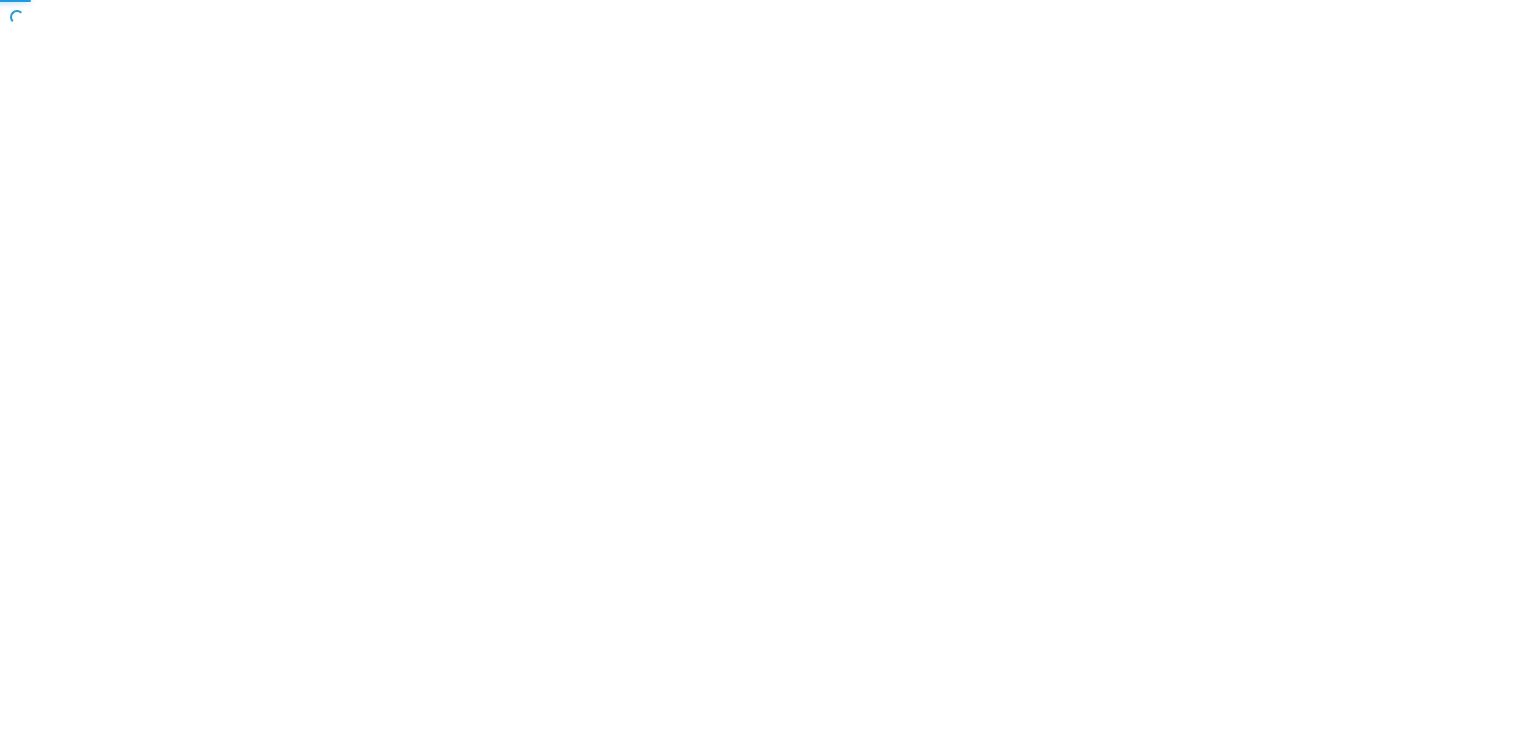 scroll, scrollTop: 0, scrollLeft: 0, axis: both 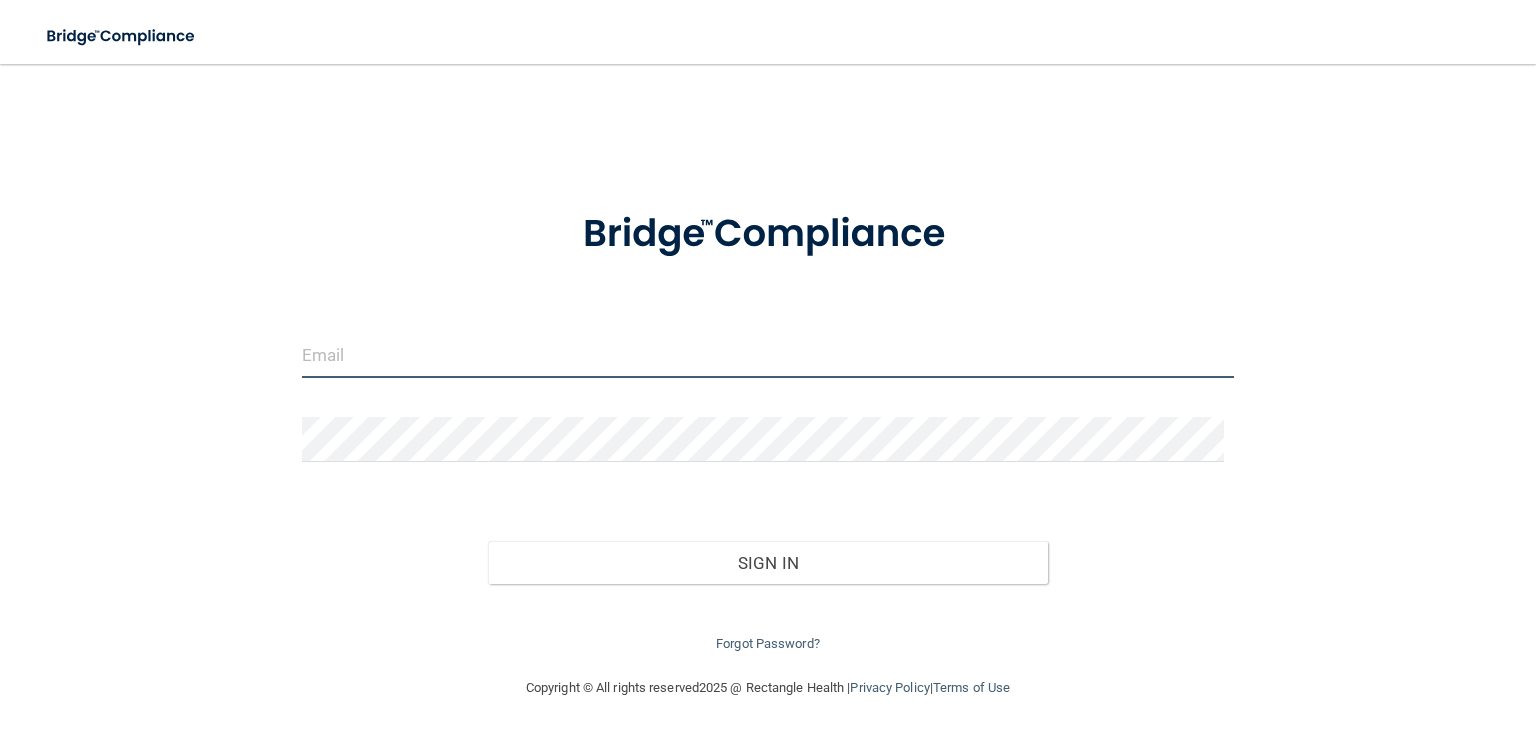 click at bounding box center (768, 355) 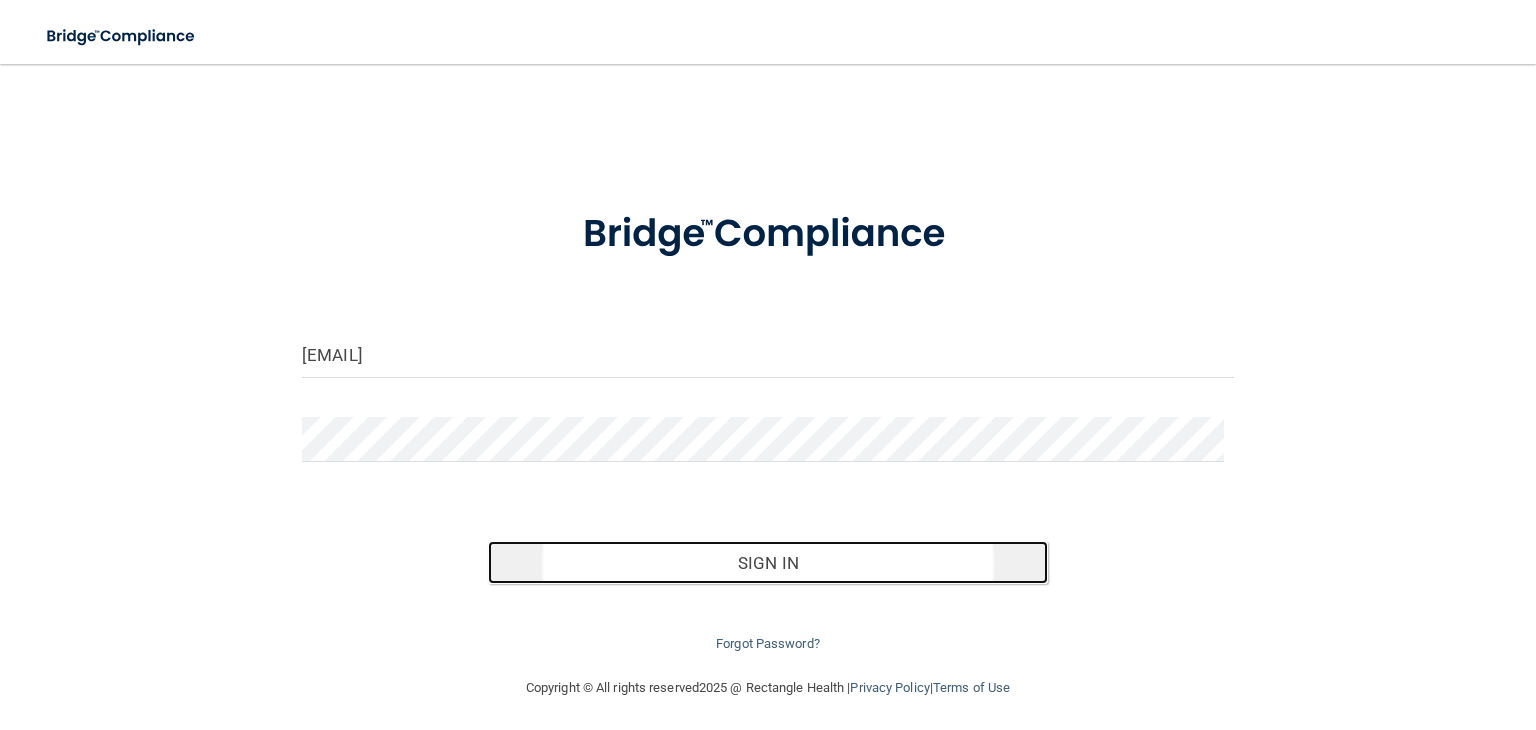 click on "Sign In" at bounding box center [767, 563] 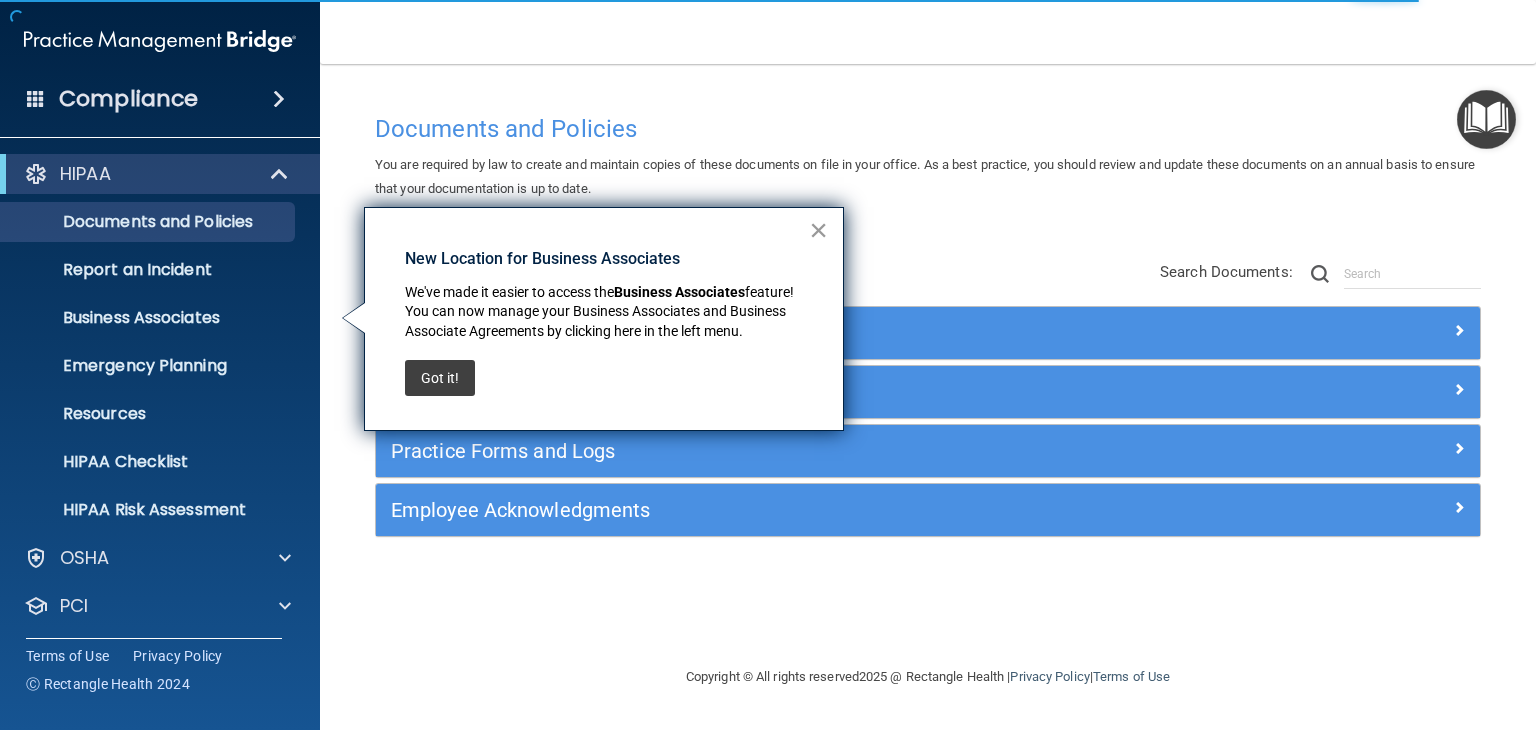 click on "×" at bounding box center (818, 230) 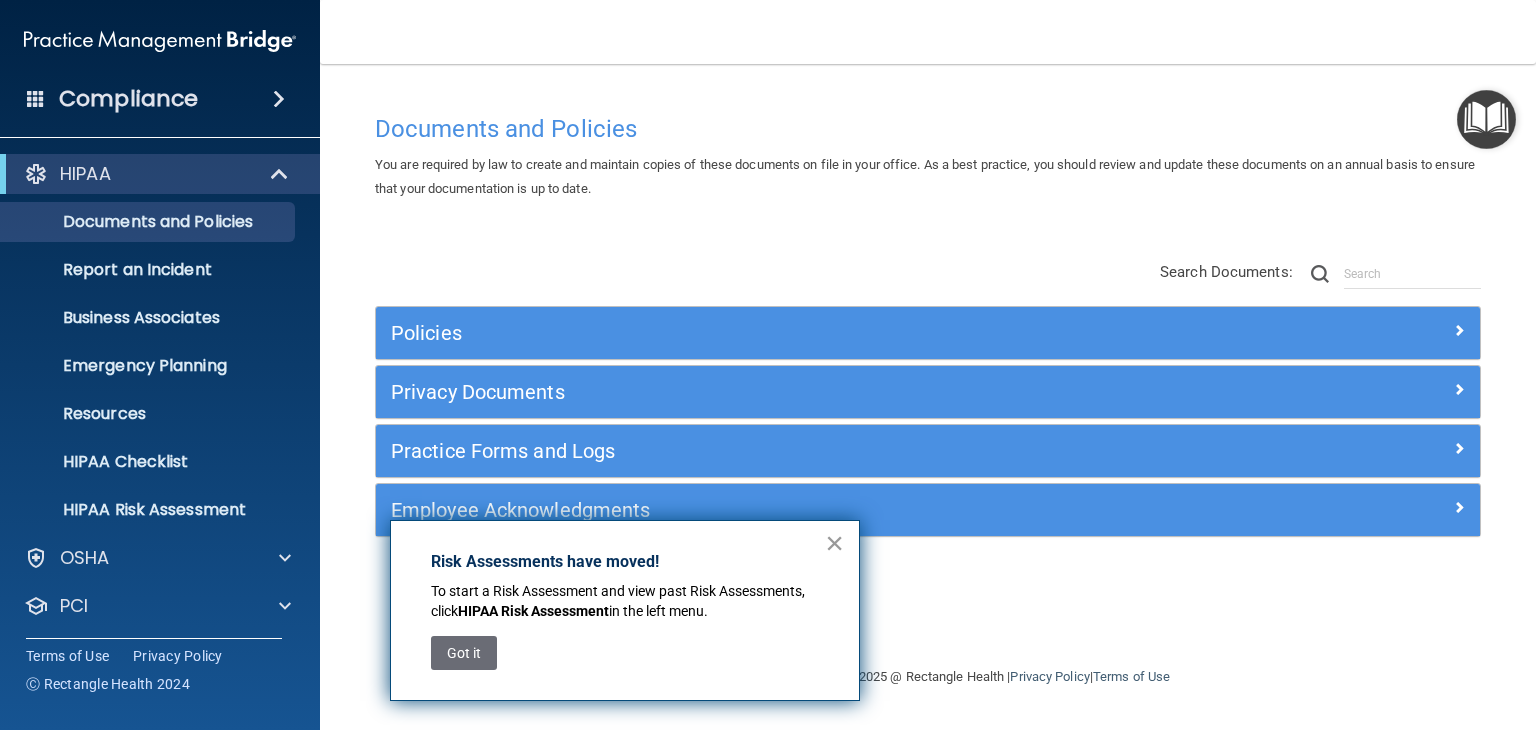 click on "×" at bounding box center (834, 543) 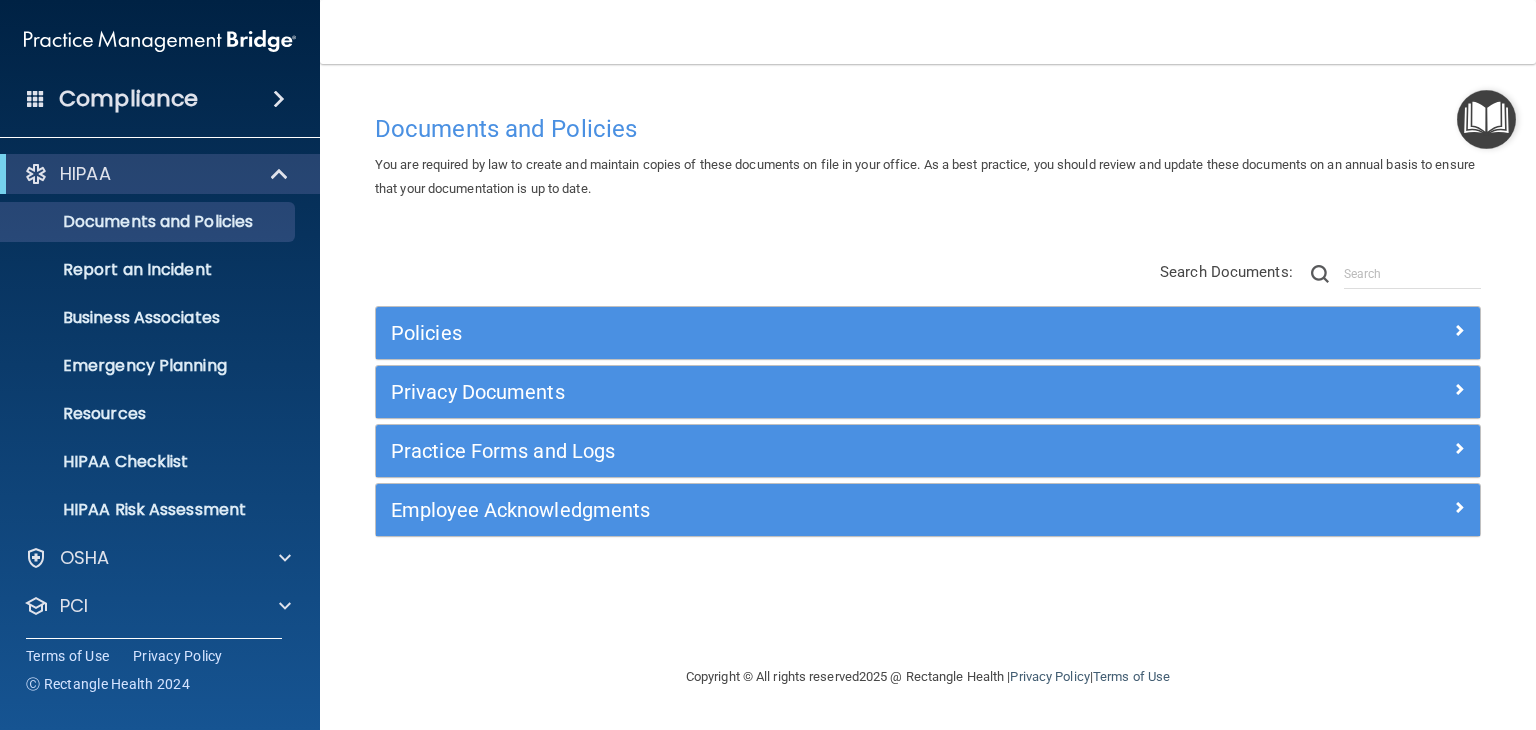 click at bounding box center [279, 99] 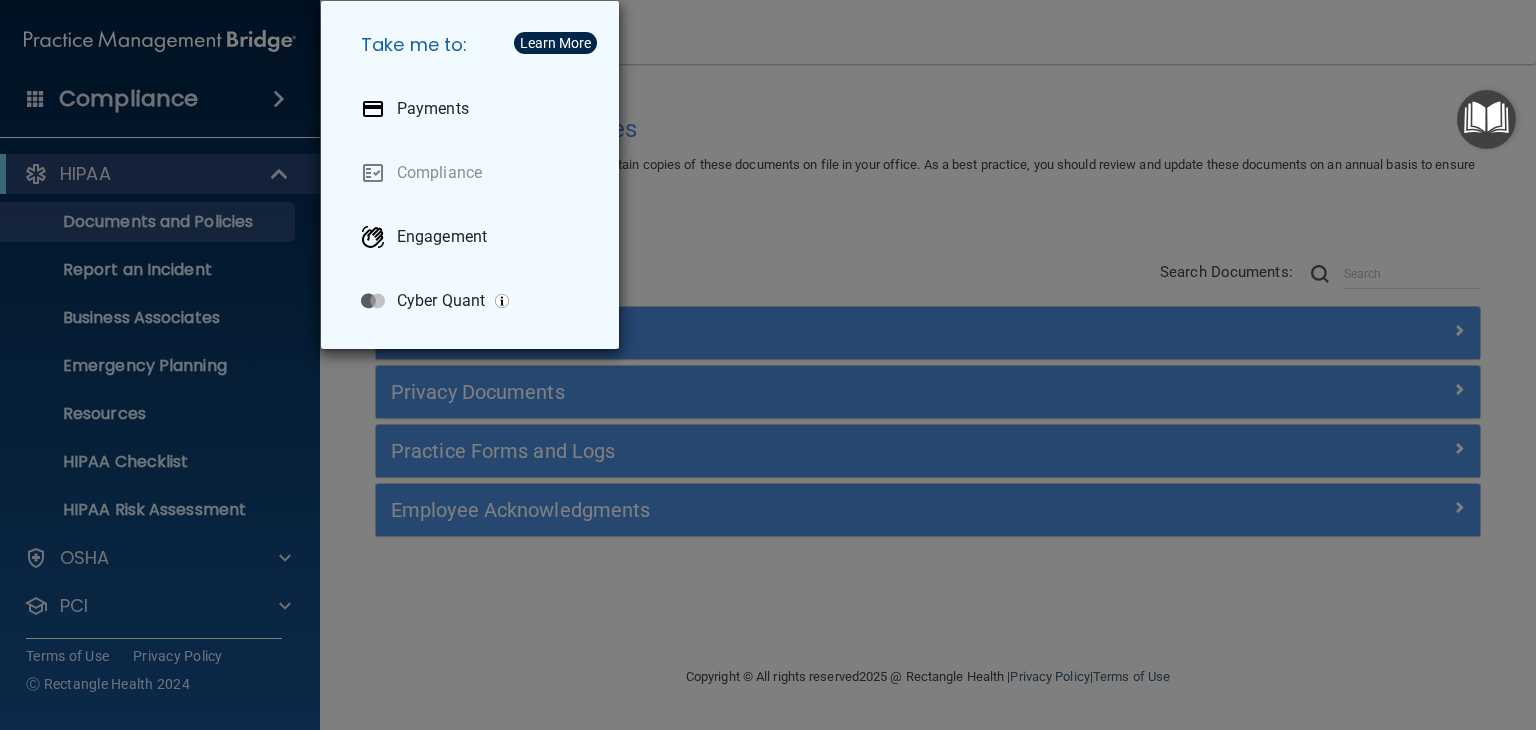 click on "Take me to:             Payments                   Compliance                     Engagement                     Cyber Quant" at bounding box center [768, 365] 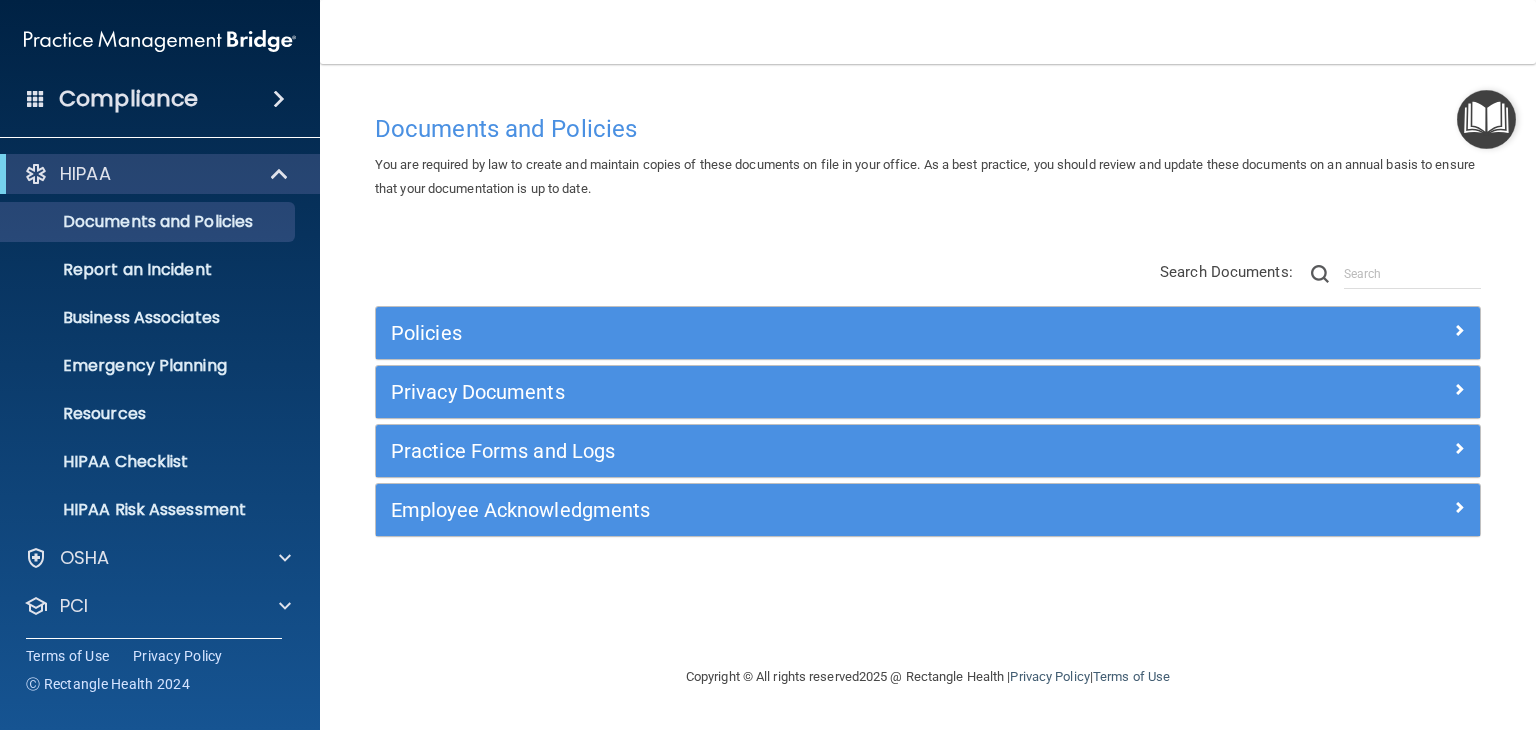 click at bounding box center (279, 99) 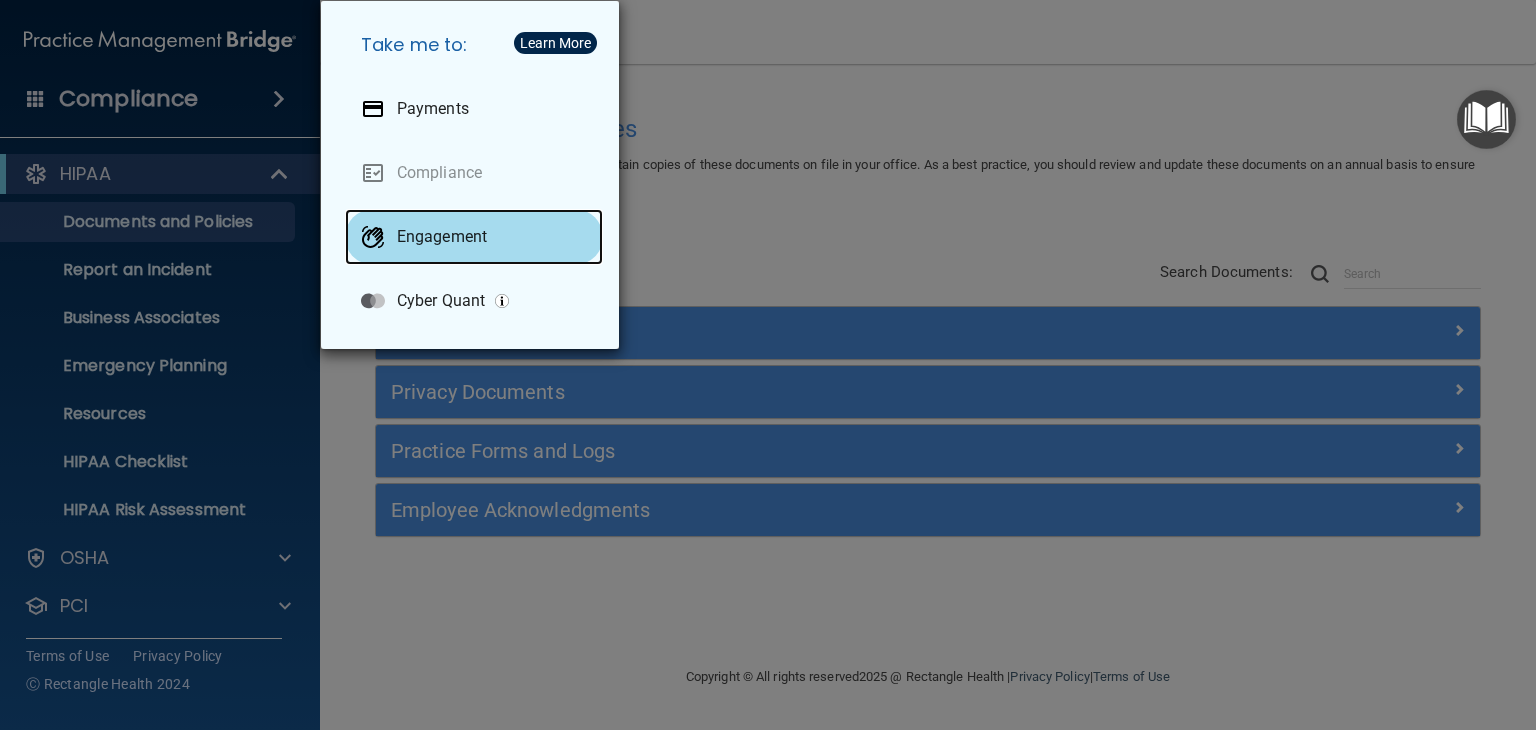 click on "Engagement" at bounding box center [442, 237] 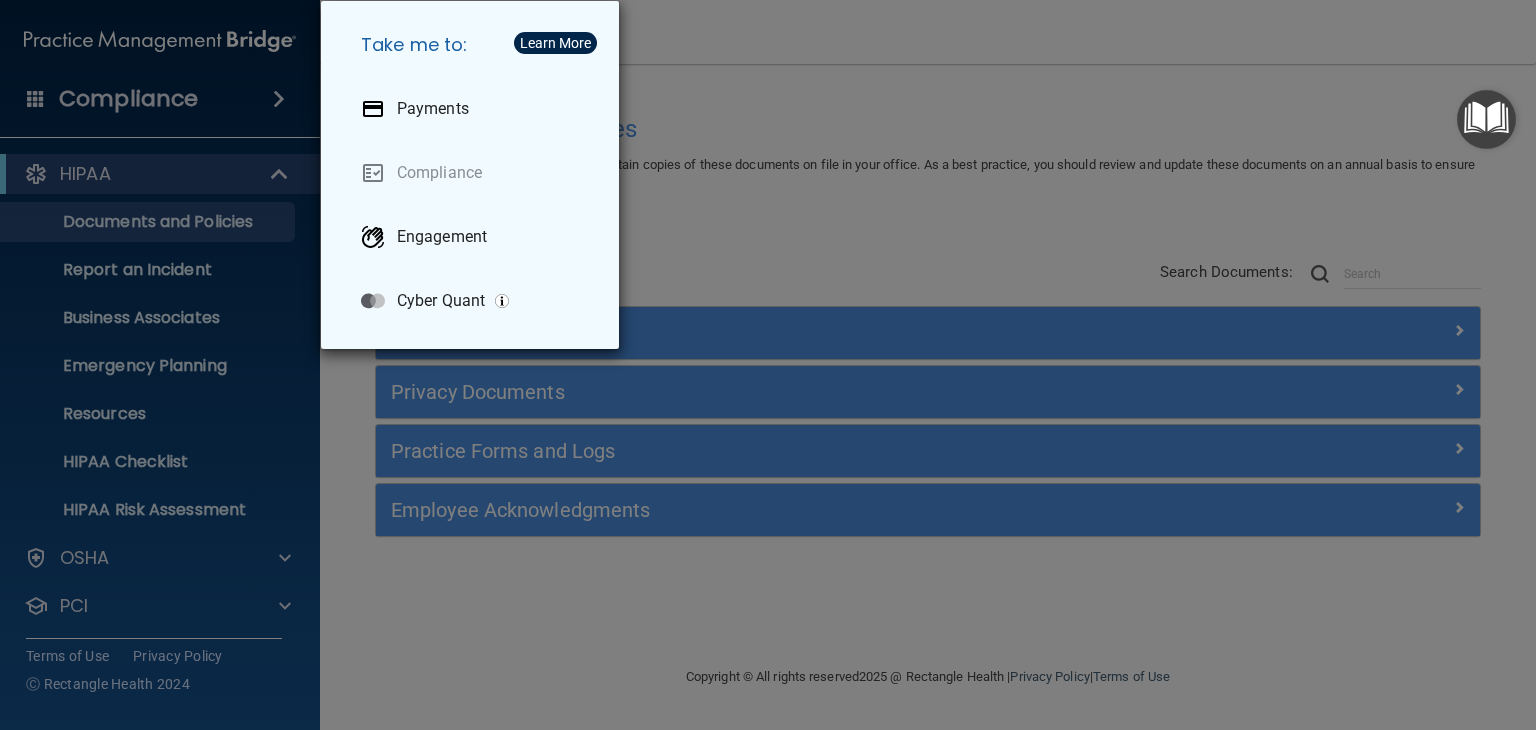click on "Take me to:             Payments                   Compliance                     Engagement                     Cyber Quant" at bounding box center (768, 365) 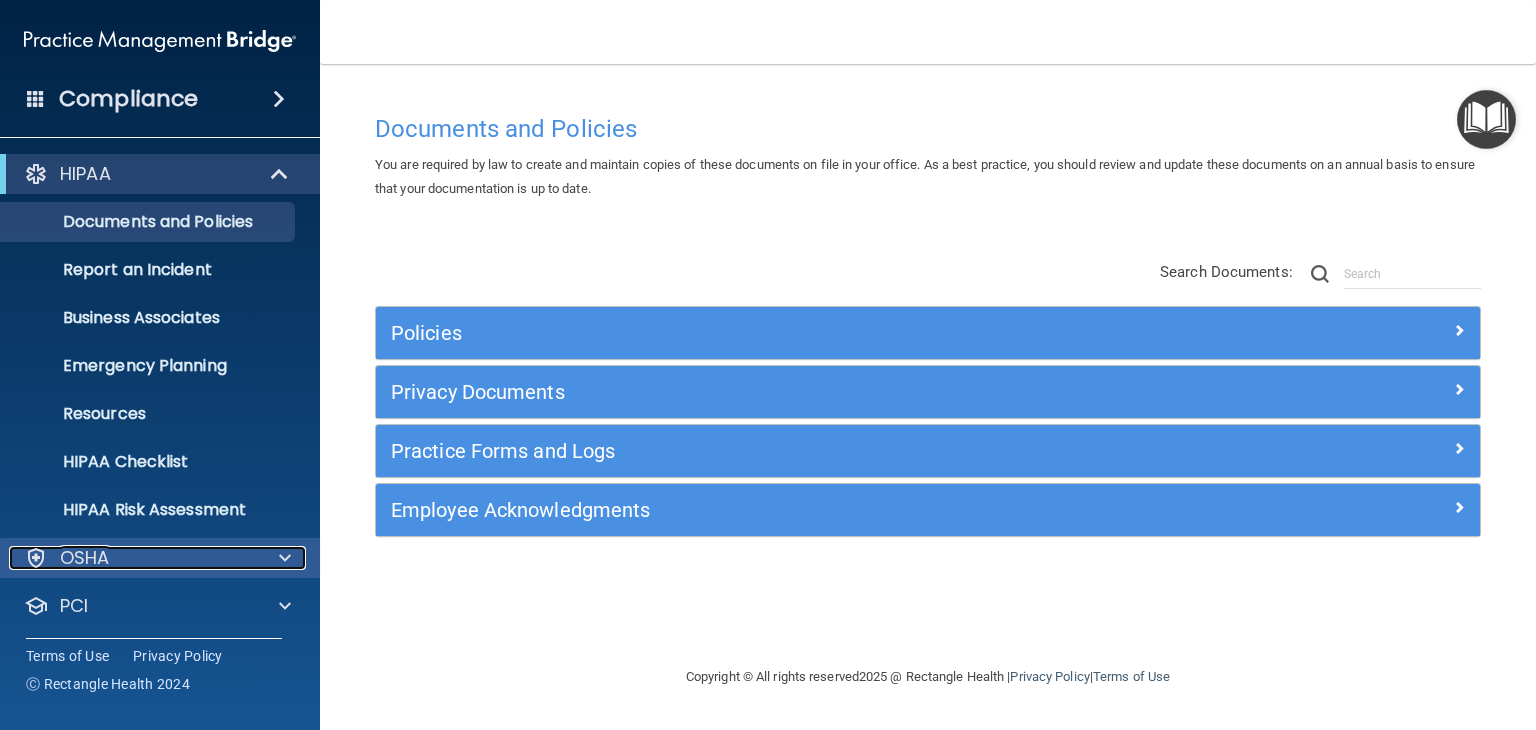 click at bounding box center [285, 558] 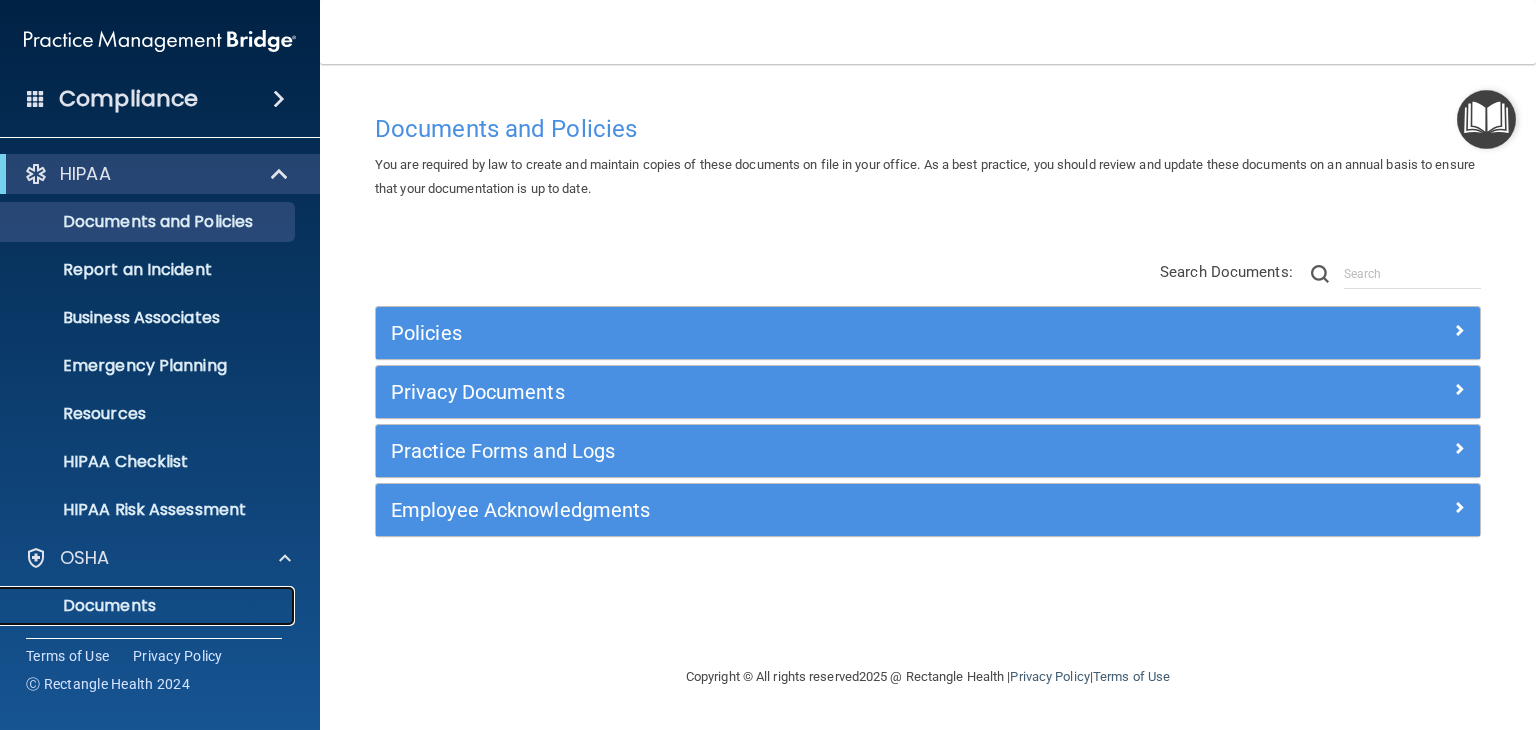 click on "Documents" at bounding box center (149, 606) 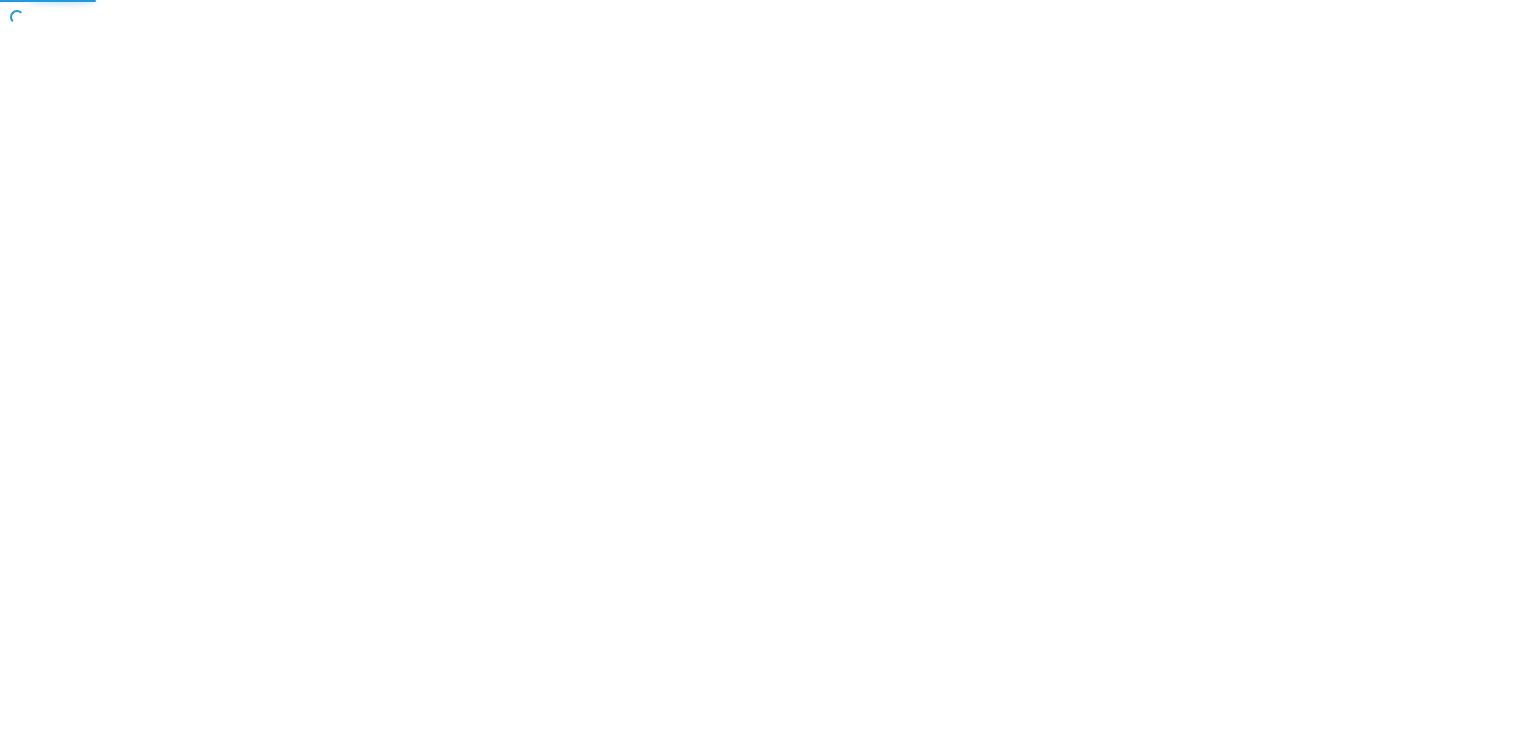 scroll, scrollTop: 0, scrollLeft: 0, axis: both 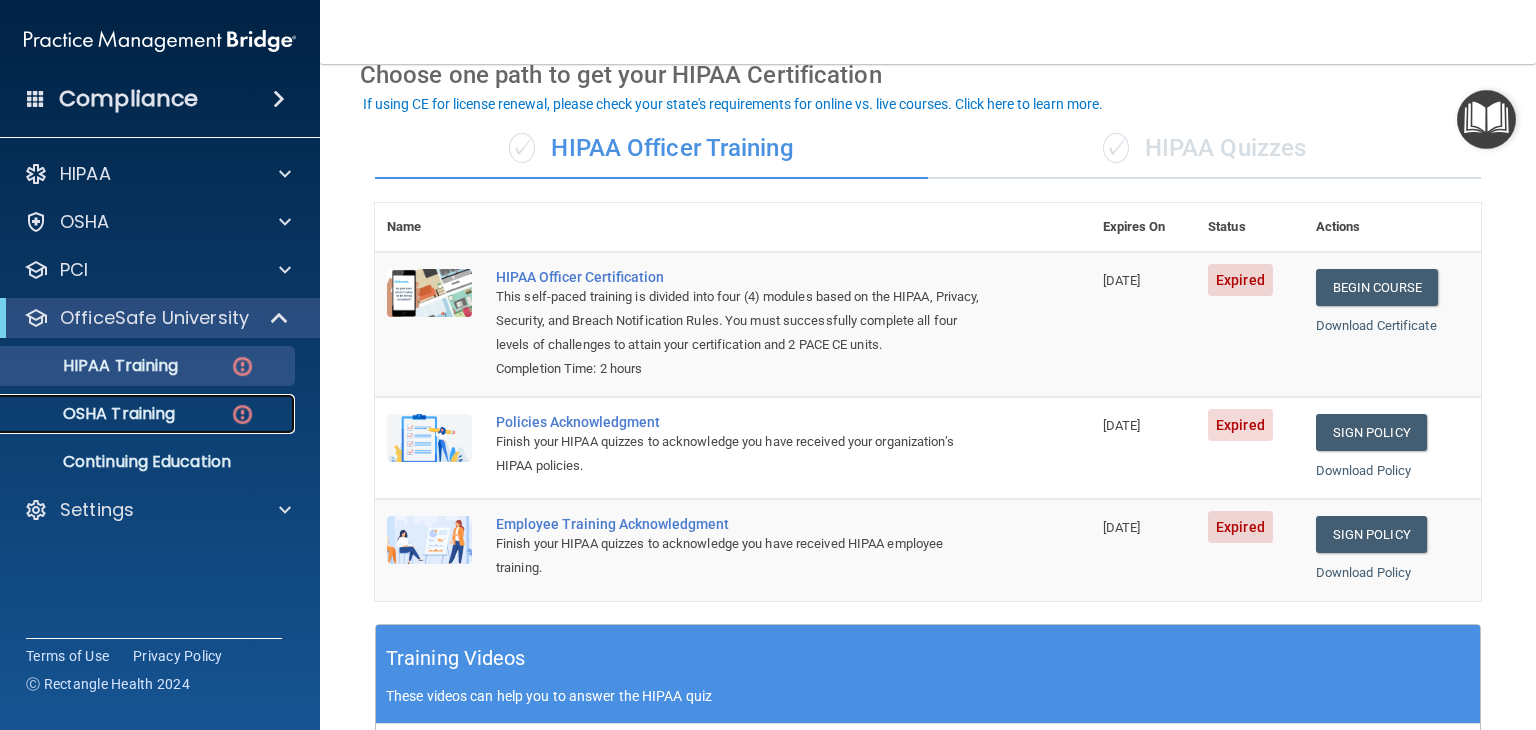 click on "OSHA Training" at bounding box center (94, 414) 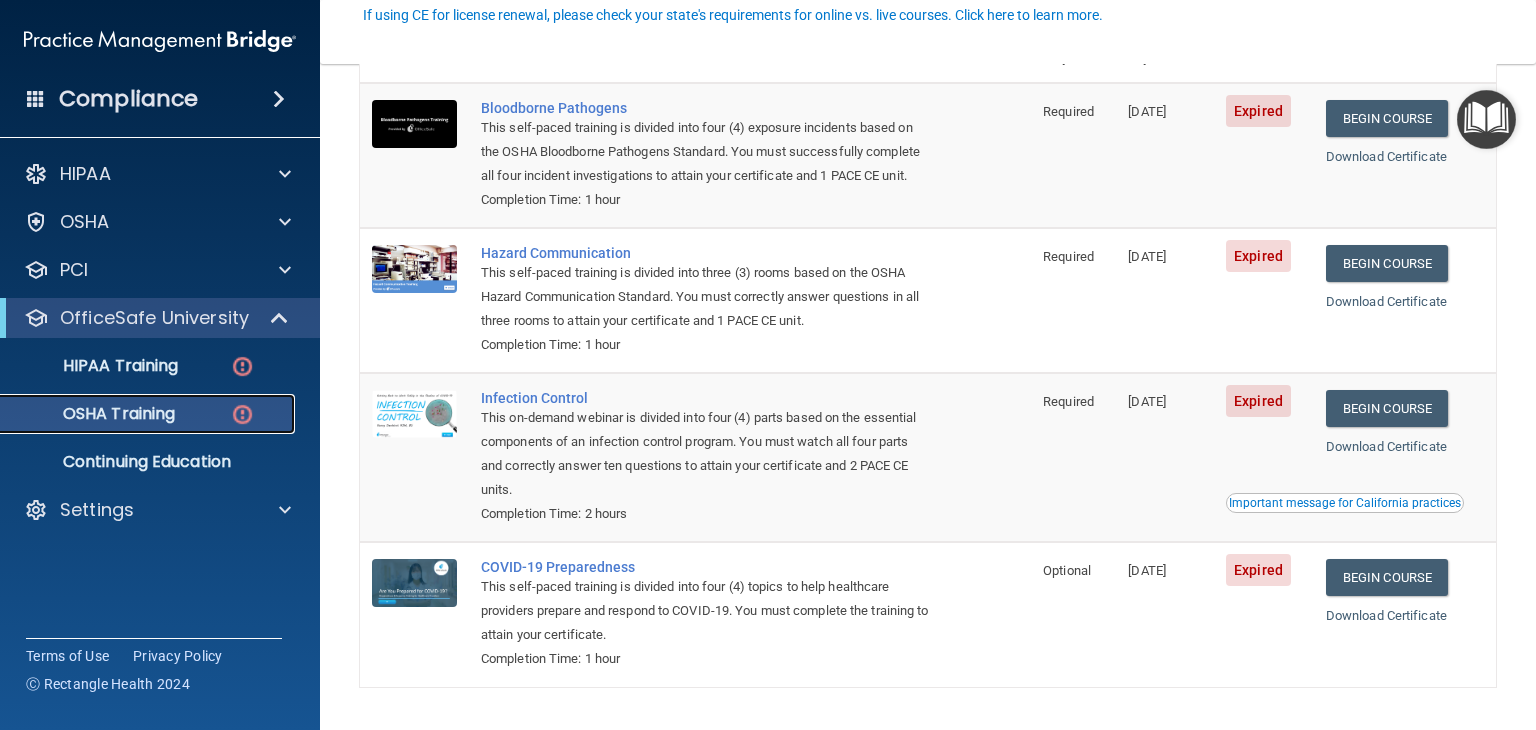 scroll, scrollTop: 200, scrollLeft: 0, axis: vertical 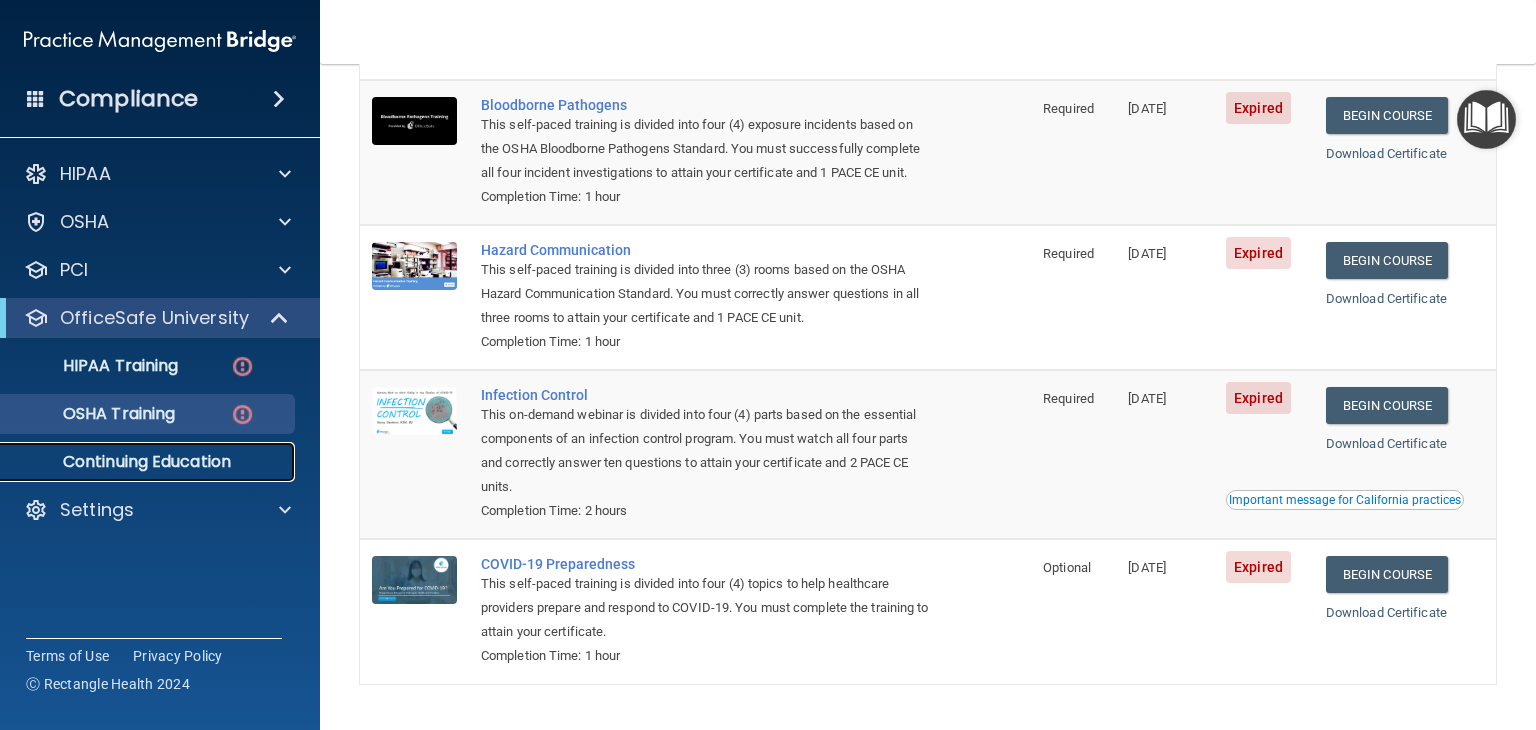 click on "Continuing Education" at bounding box center [149, 462] 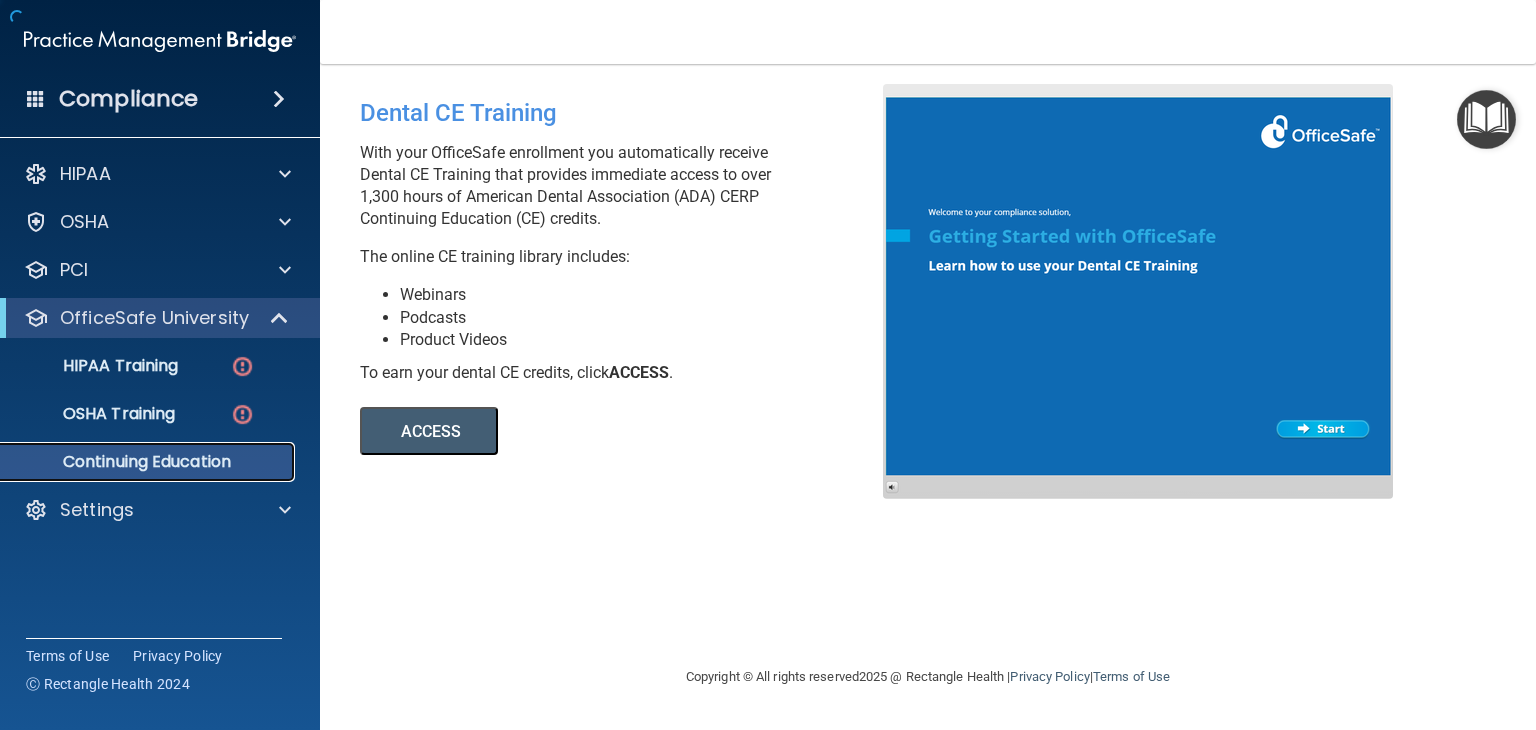 scroll, scrollTop: 0, scrollLeft: 0, axis: both 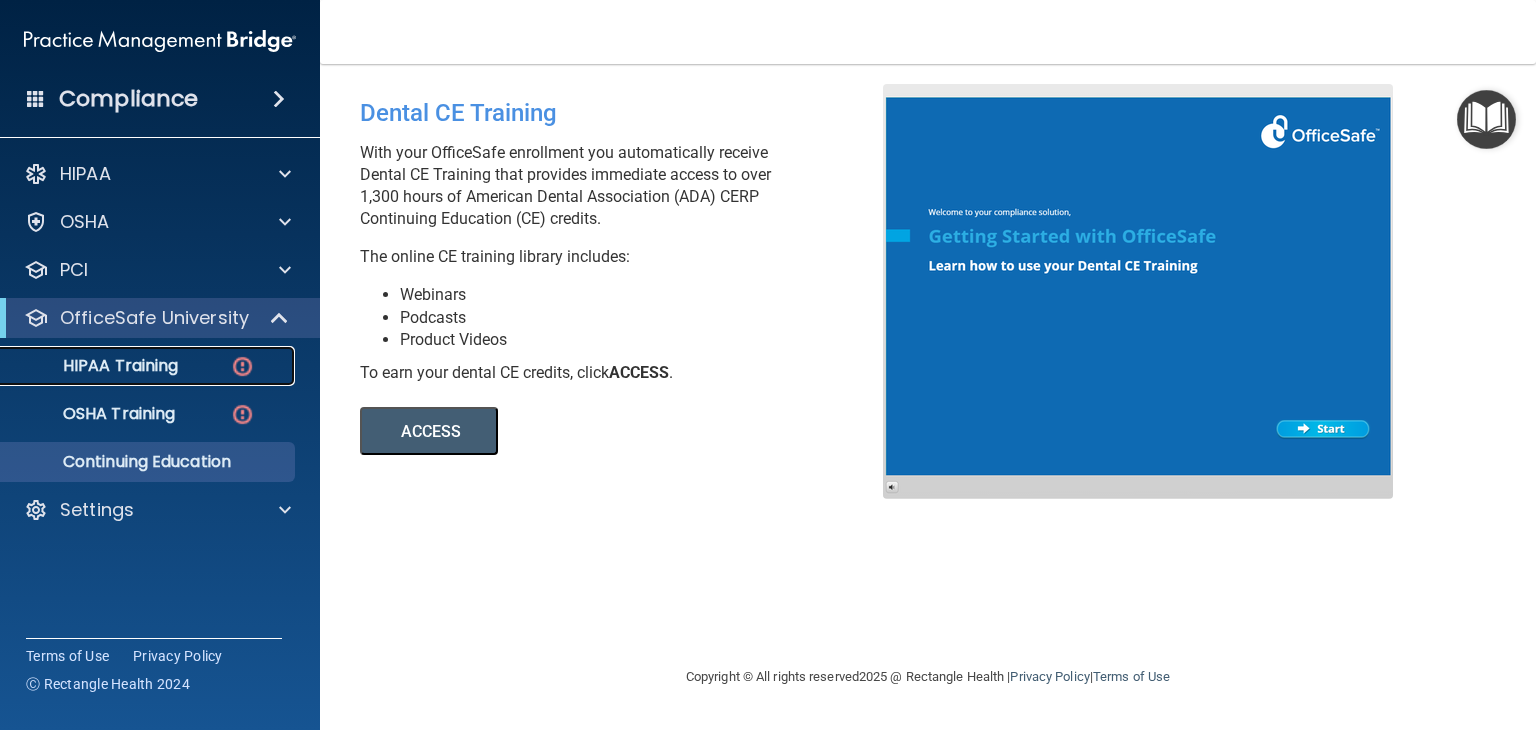click on "HIPAA Training" at bounding box center (95, 366) 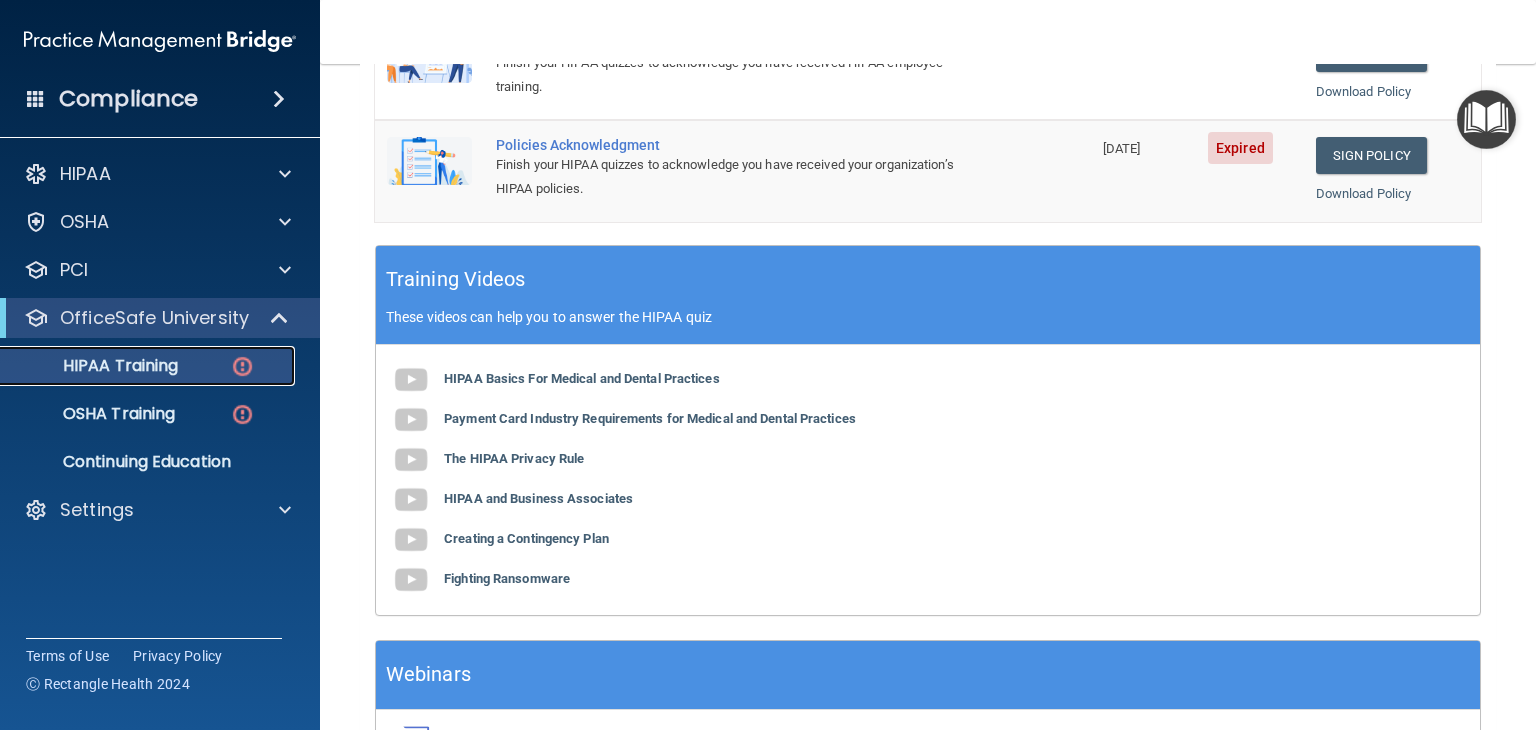 scroll, scrollTop: 212, scrollLeft: 0, axis: vertical 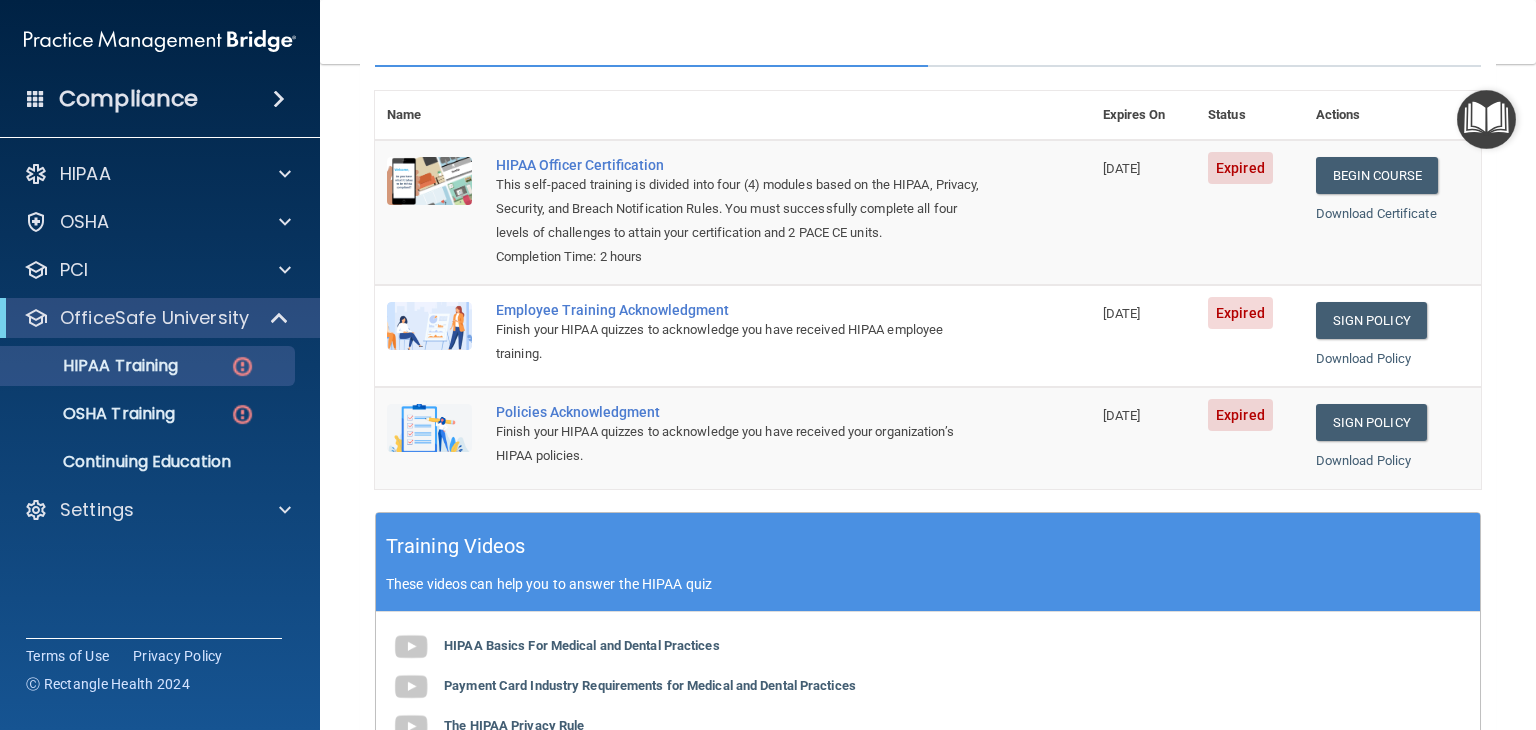 click at bounding box center (36, 98) 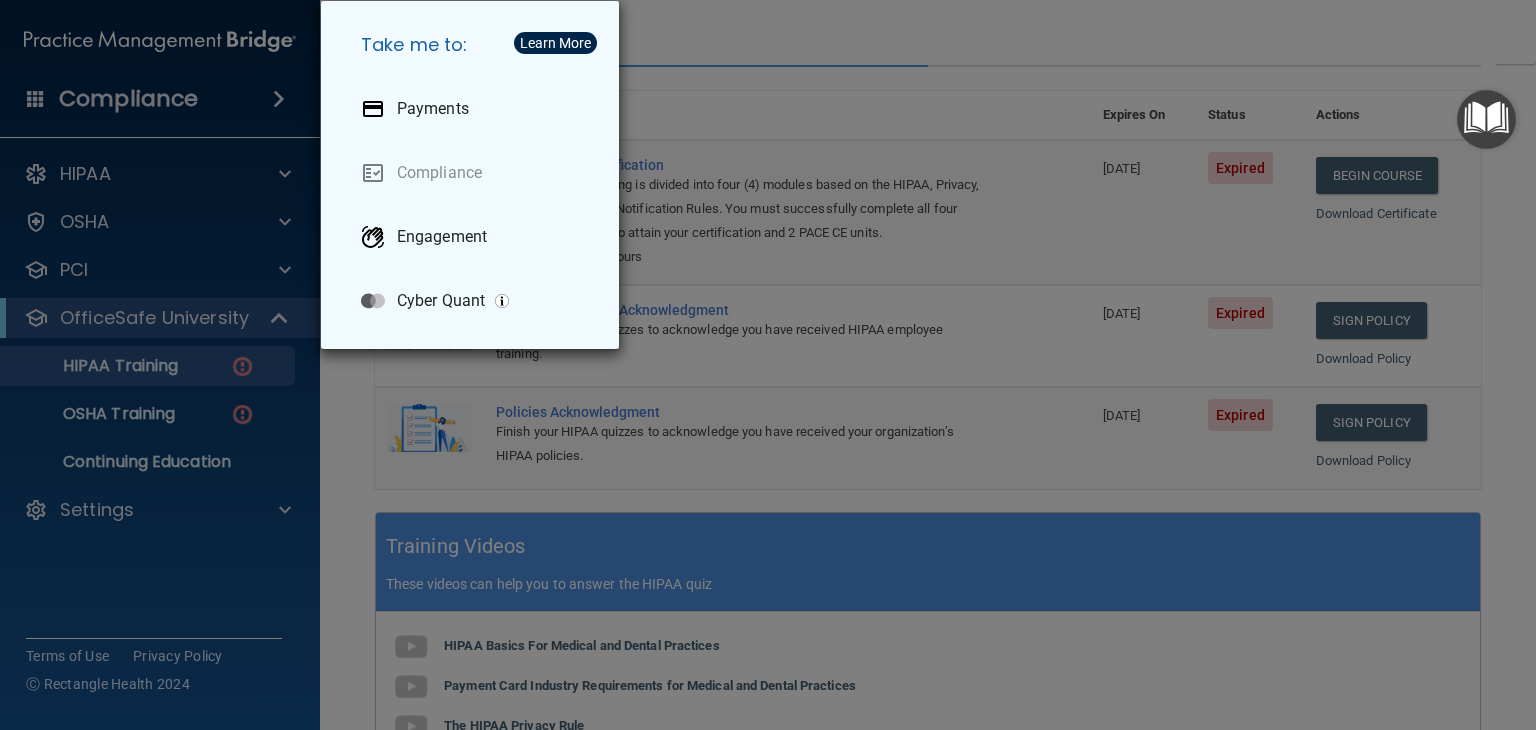 click on "Take me to:             Payments                   Compliance                     Engagement                     Cyber Quant" at bounding box center [768, 365] 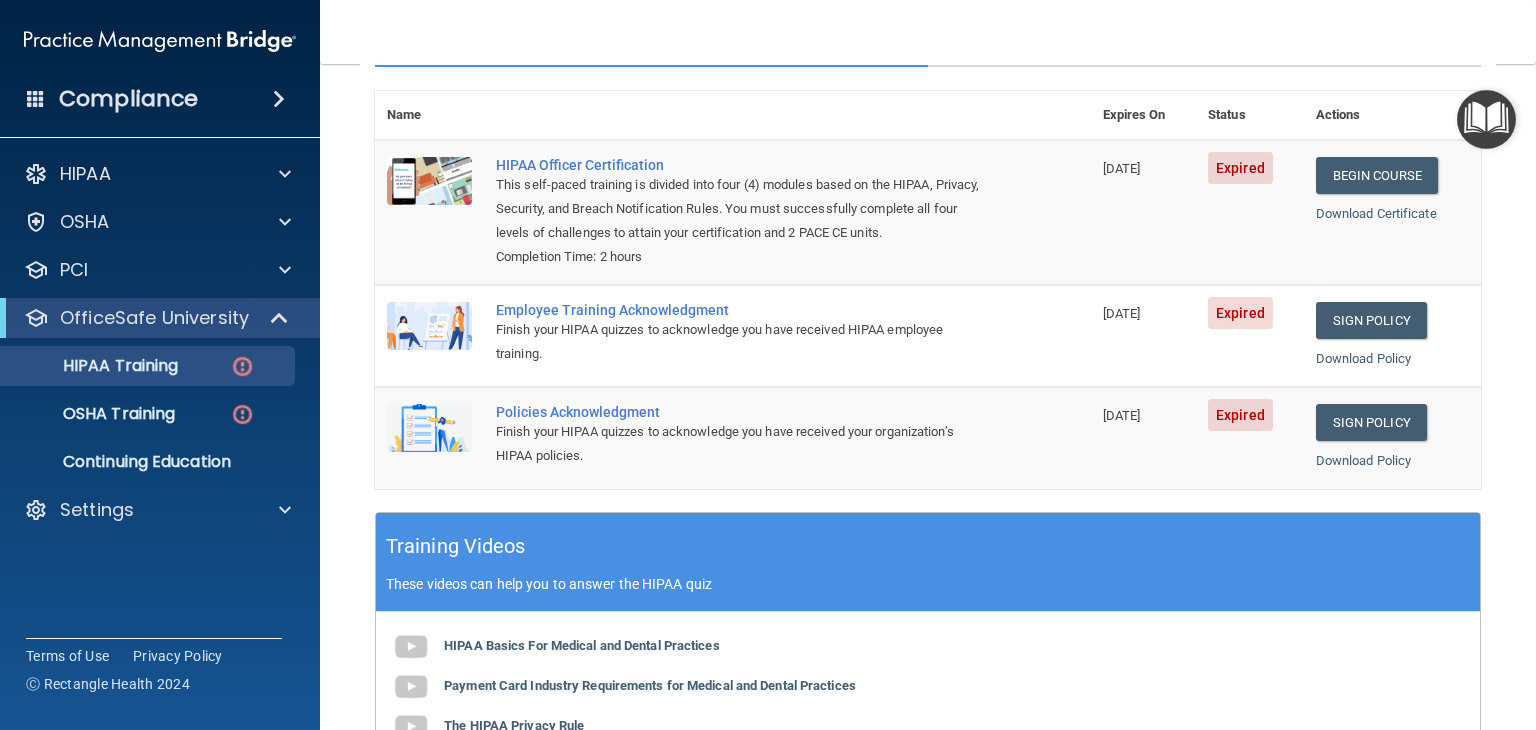 click at bounding box center (279, 99) 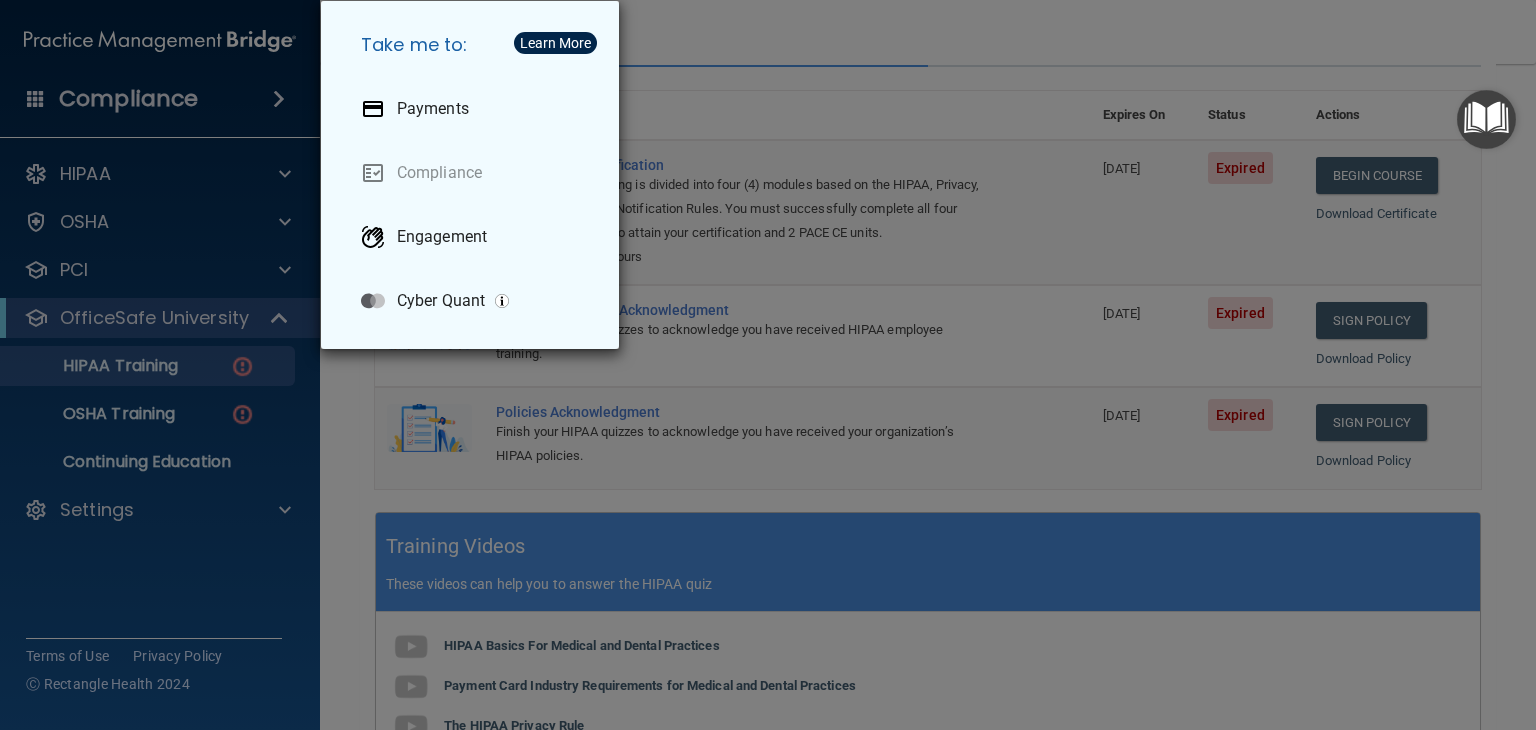 click on "Take me to:             Payments                   Compliance                     Engagement                     Cyber Quant" at bounding box center [768, 365] 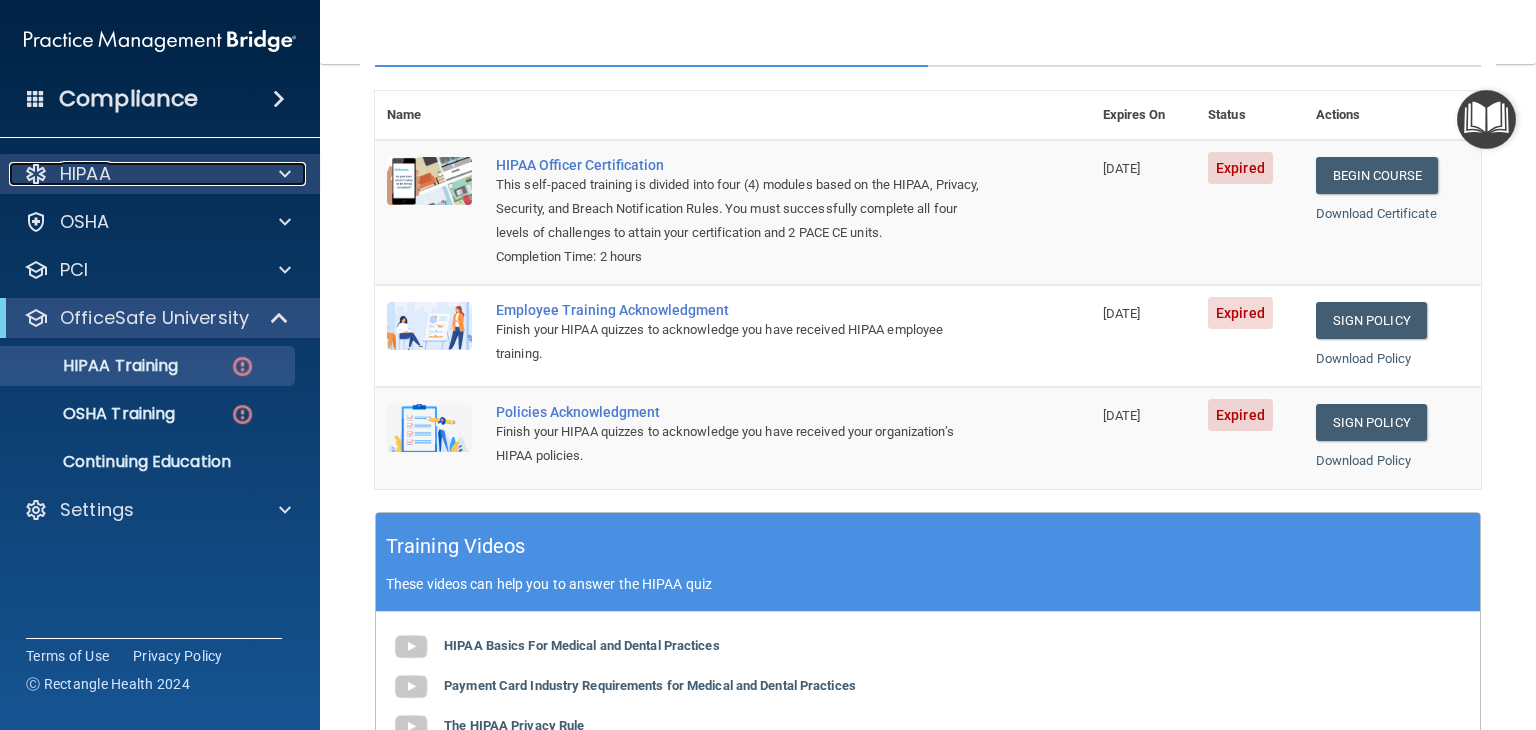 click at bounding box center [285, 174] 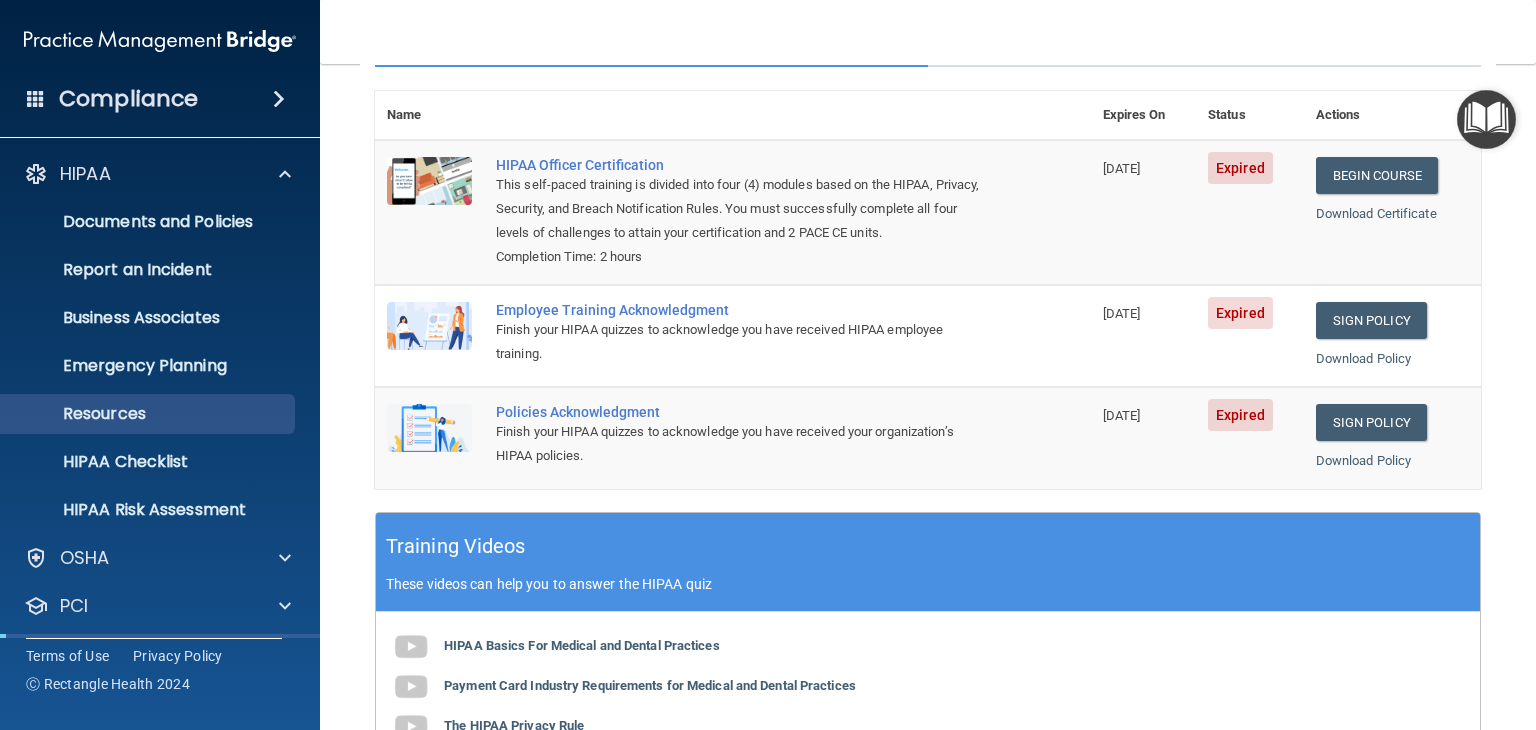click on "Documents and Policies                 Report an Incident               Business Associates               Emergency Planning               Resources               HIPAA Checklist               HIPAA Risk Assessment" at bounding box center [161, 362] 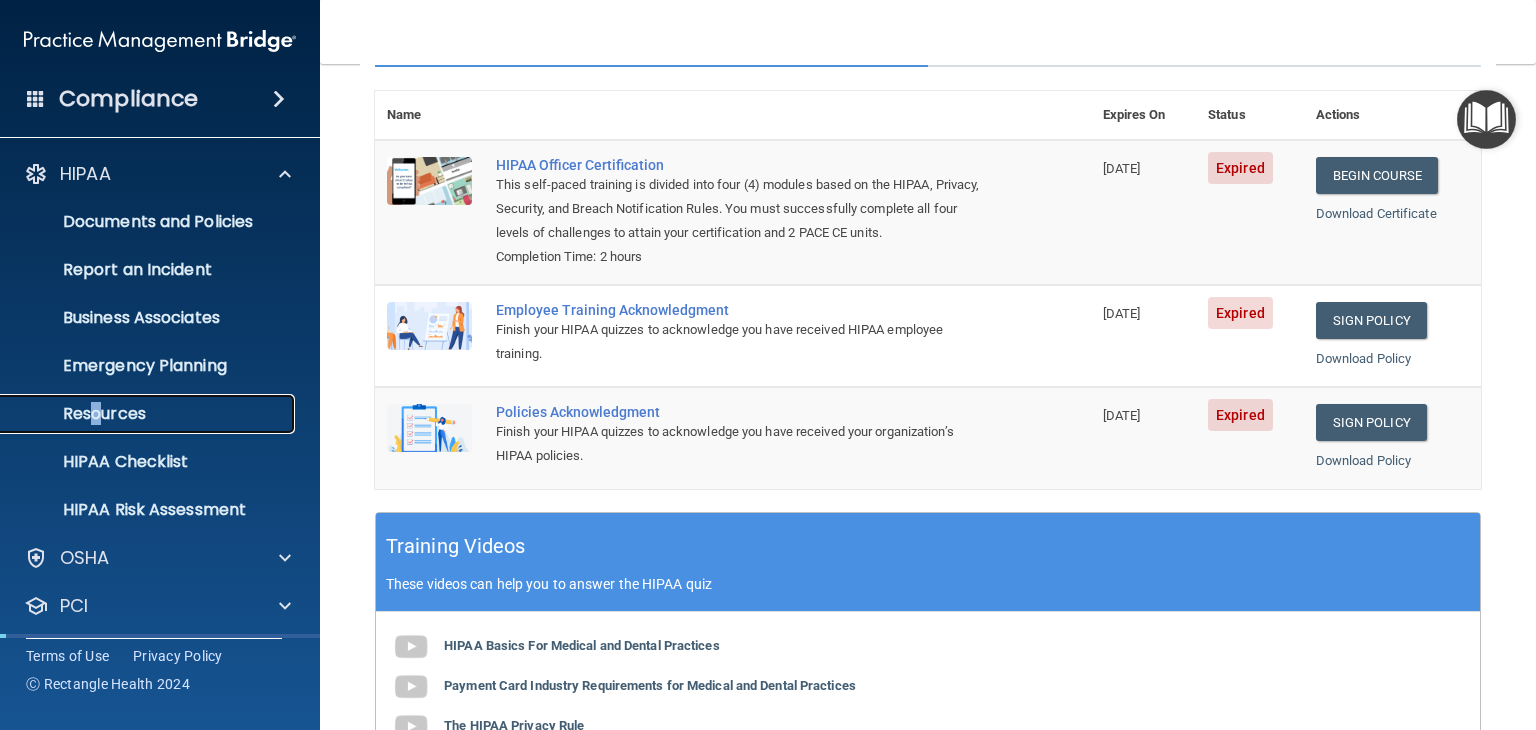 click on "Resources" at bounding box center [149, 414] 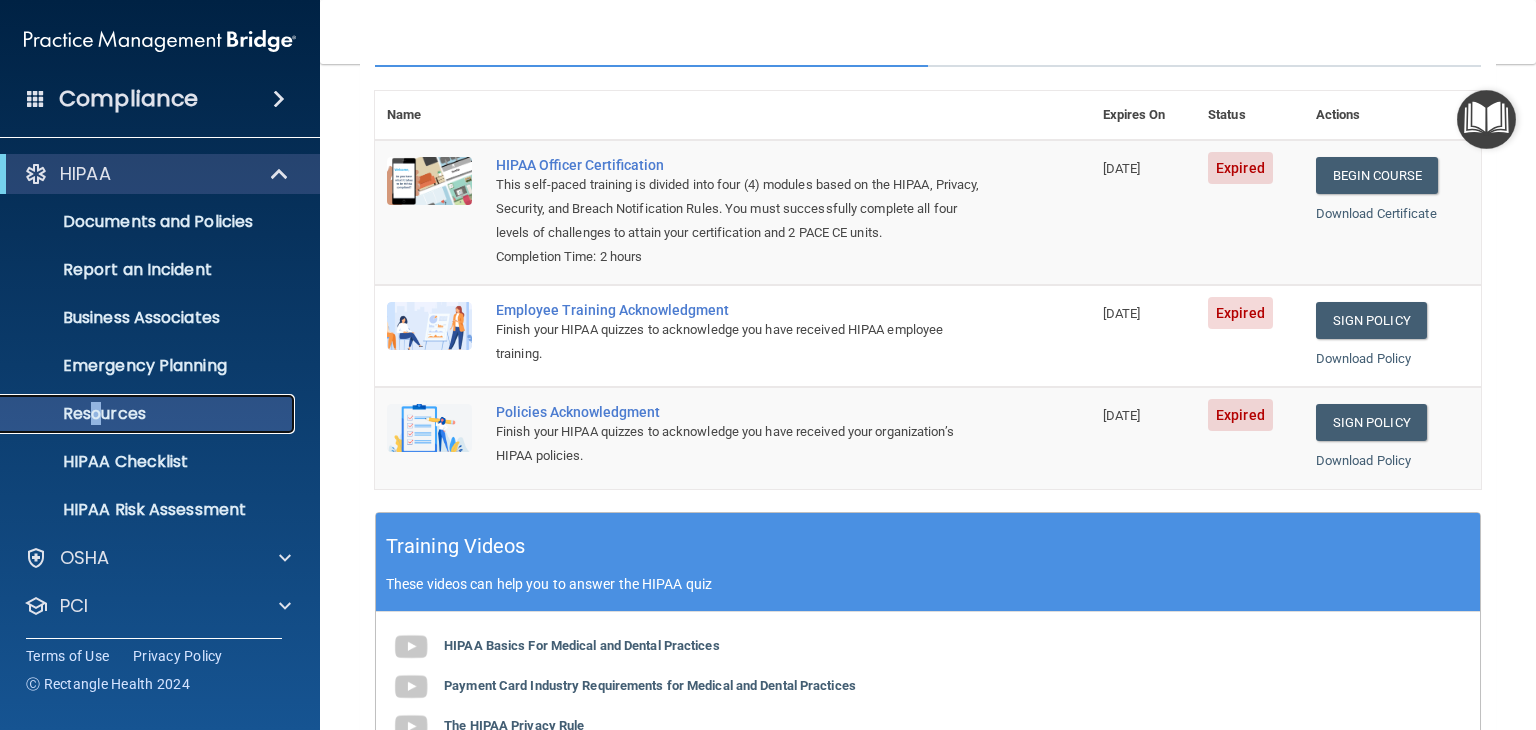 scroll, scrollTop: 0, scrollLeft: 0, axis: both 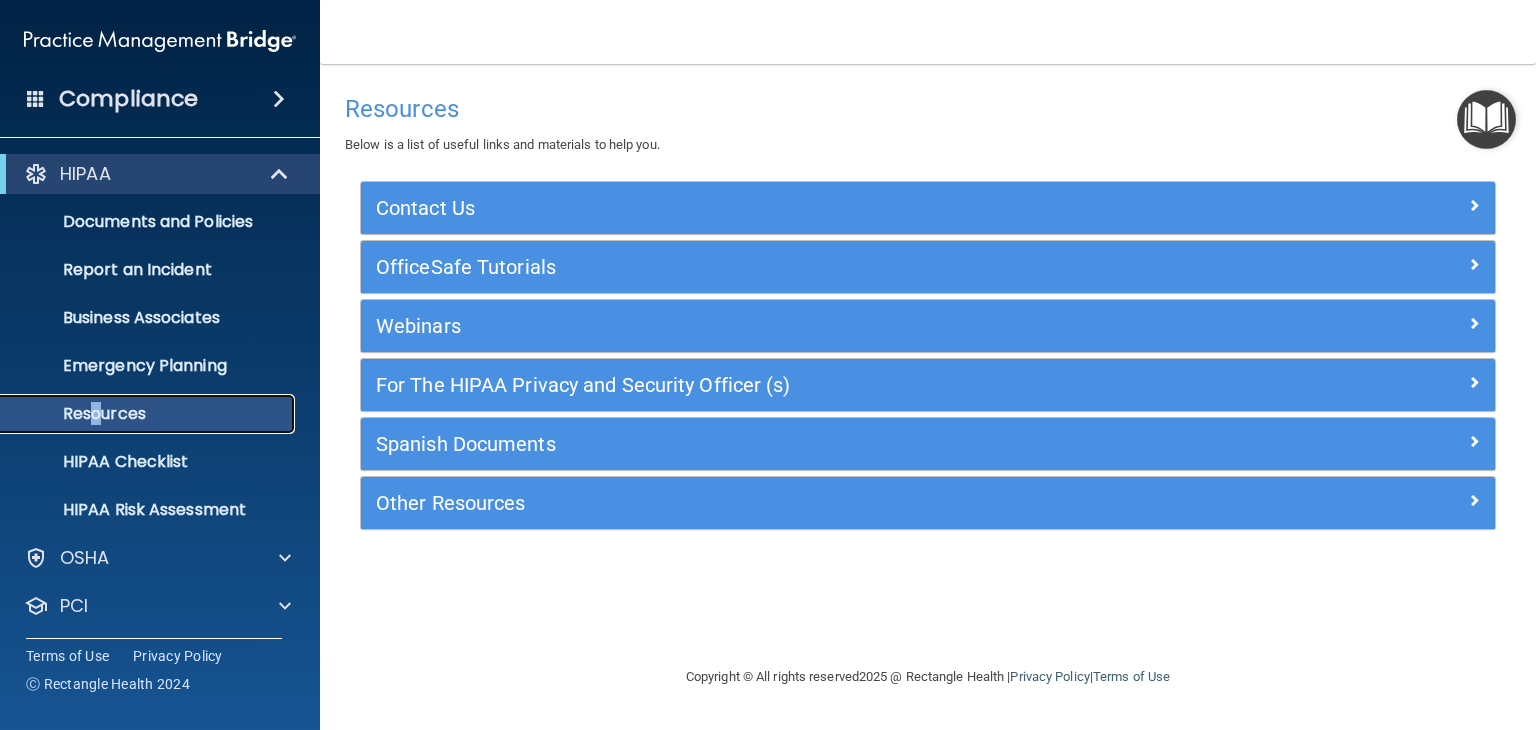 click on "Resources" at bounding box center [149, 414] 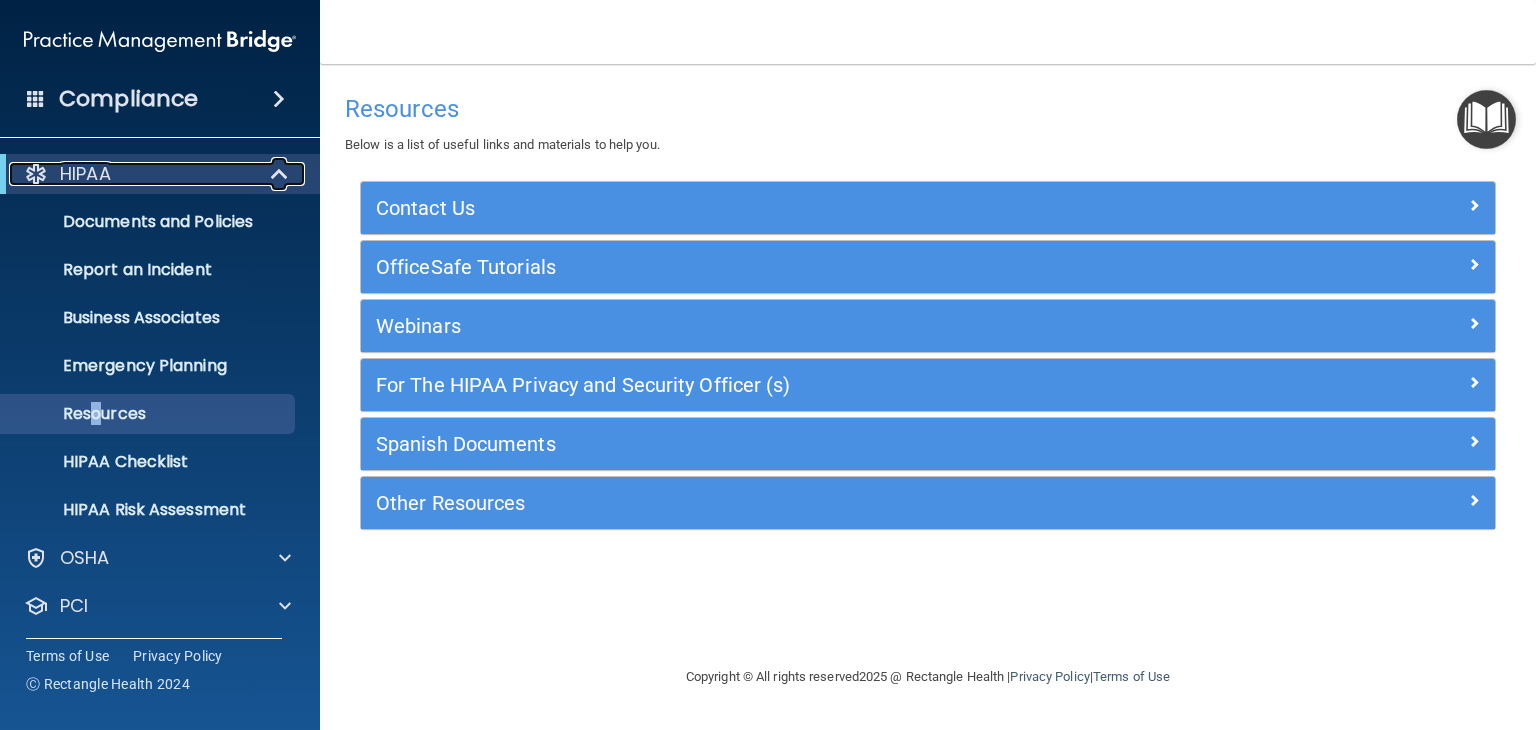 click at bounding box center [280, 174] 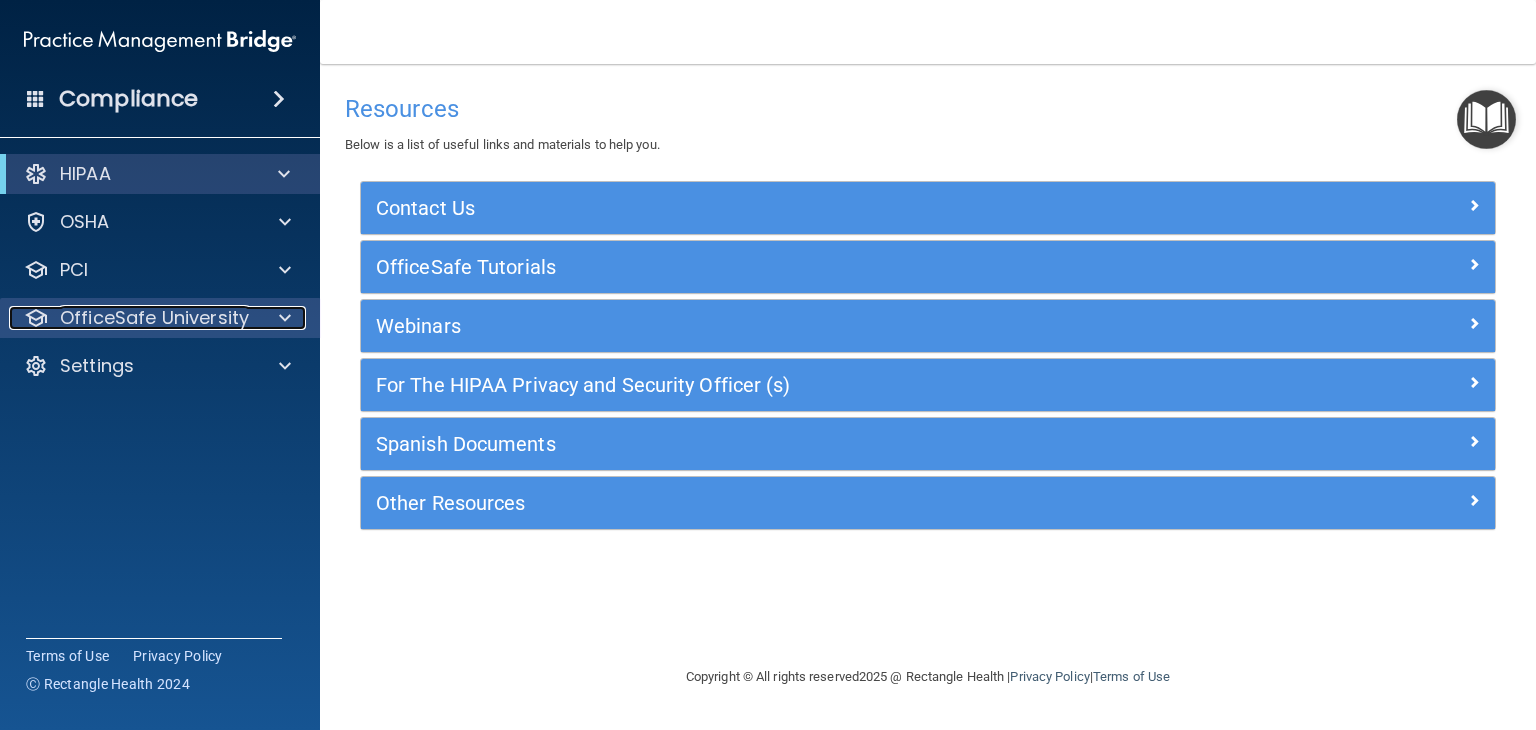 click on "OfficeSafe University" at bounding box center (154, 318) 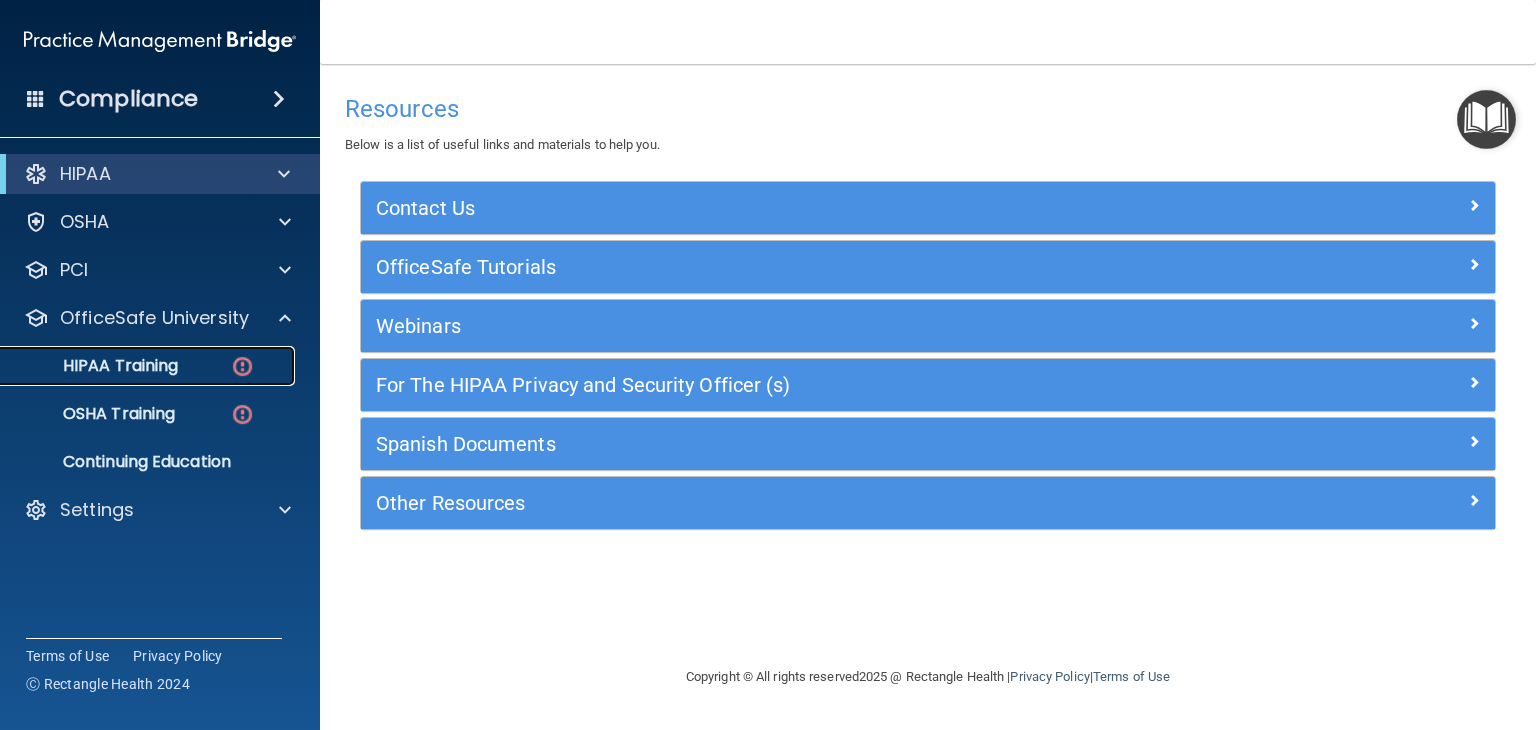 click on "HIPAA Training" at bounding box center (95, 366) 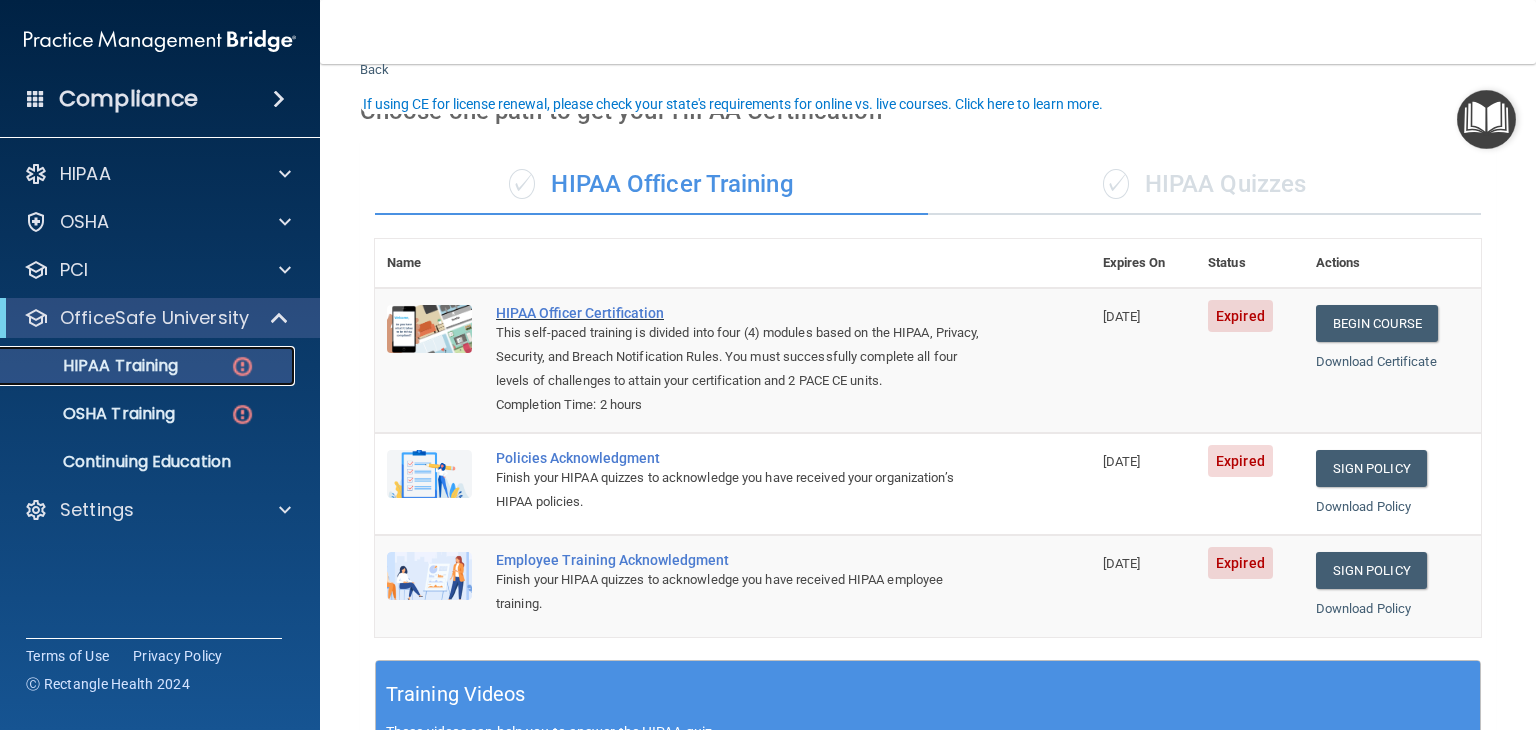 scroll, scrollTop: 100, scrollLeft: 0, axis: vertical 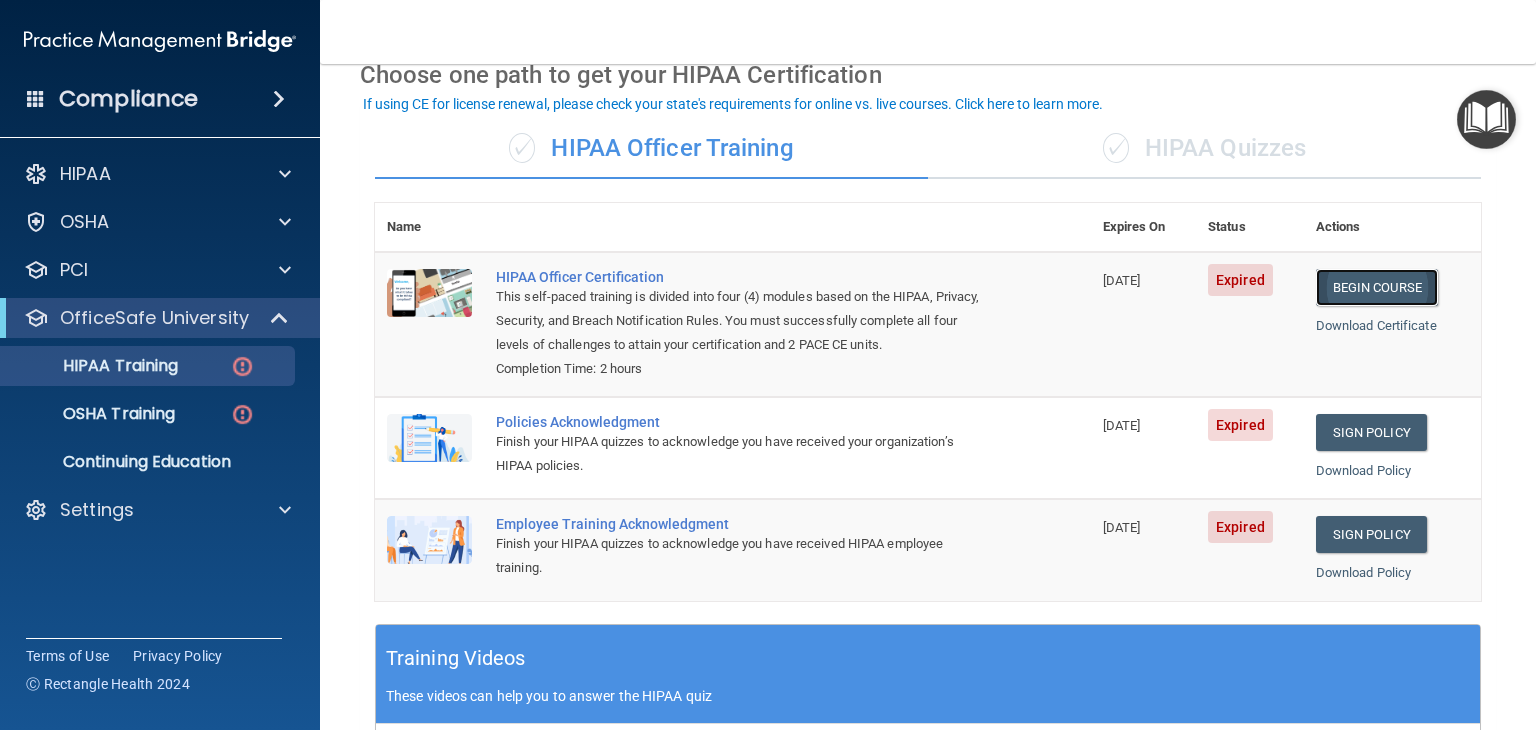 click on "Begin Course" at bounding box center (1377, 287) 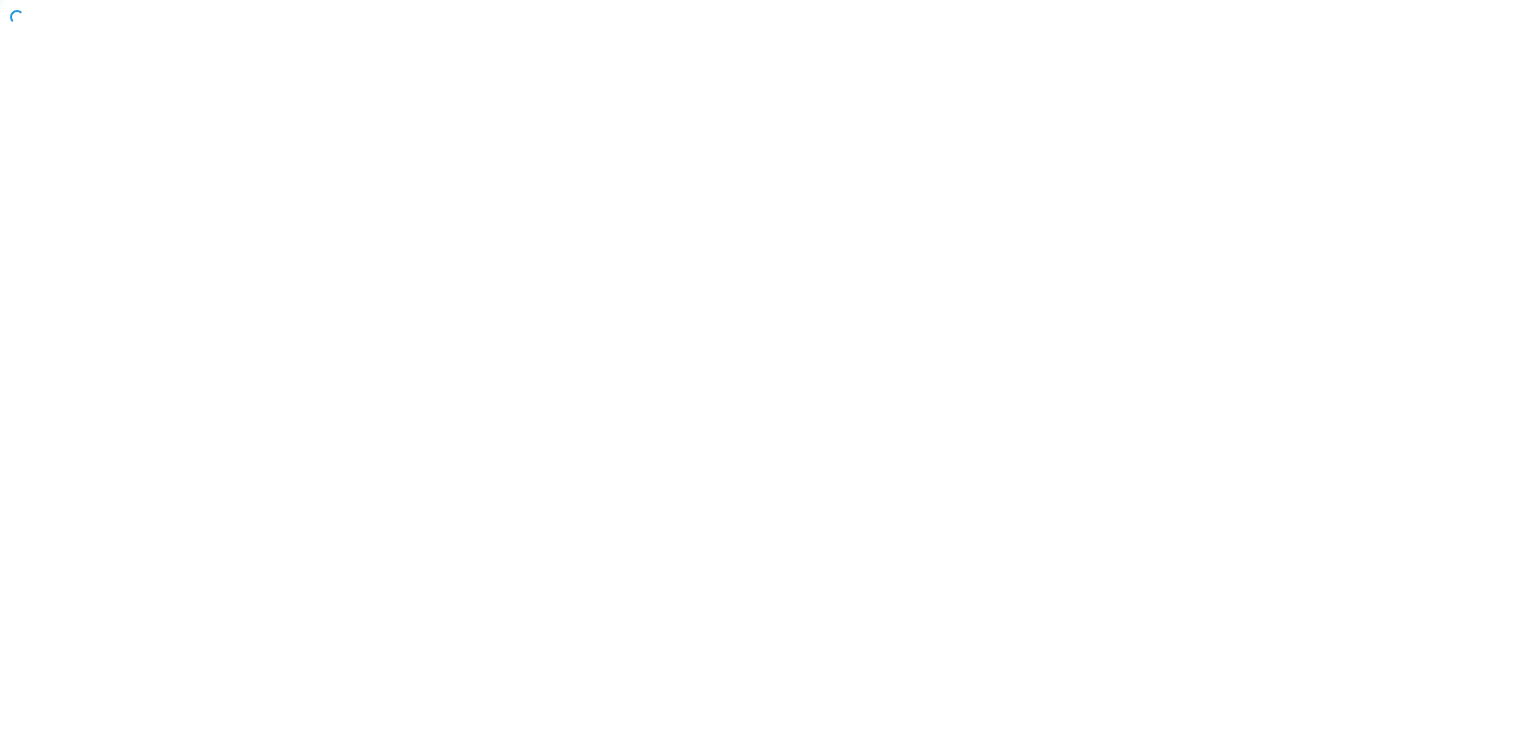 scroll, scrollTop: 0, scrollLeft: 0, axis: both 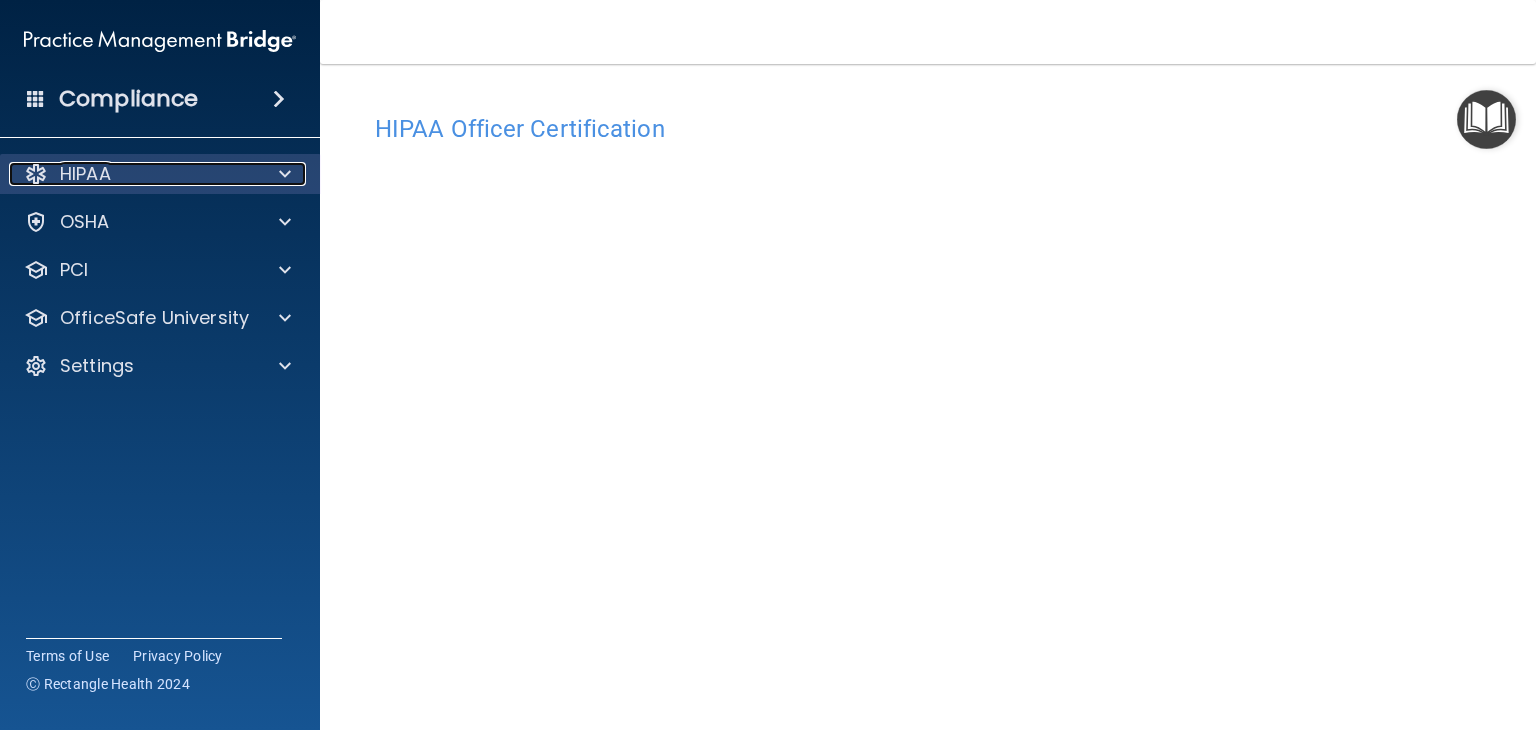 click at bounding box center [285, 174] 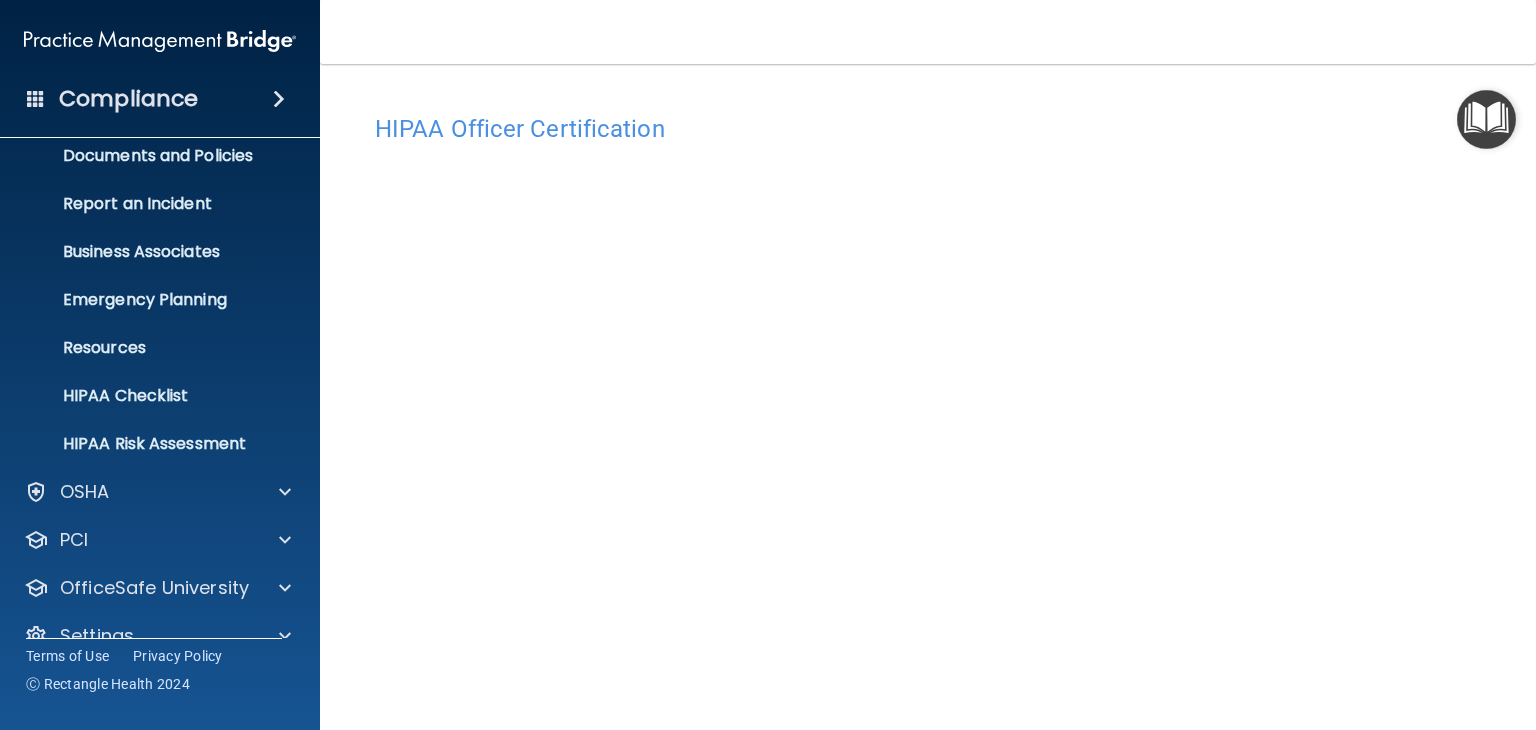 scroll, scrollTop: 100, scrollLeft: 0, axis: vertical 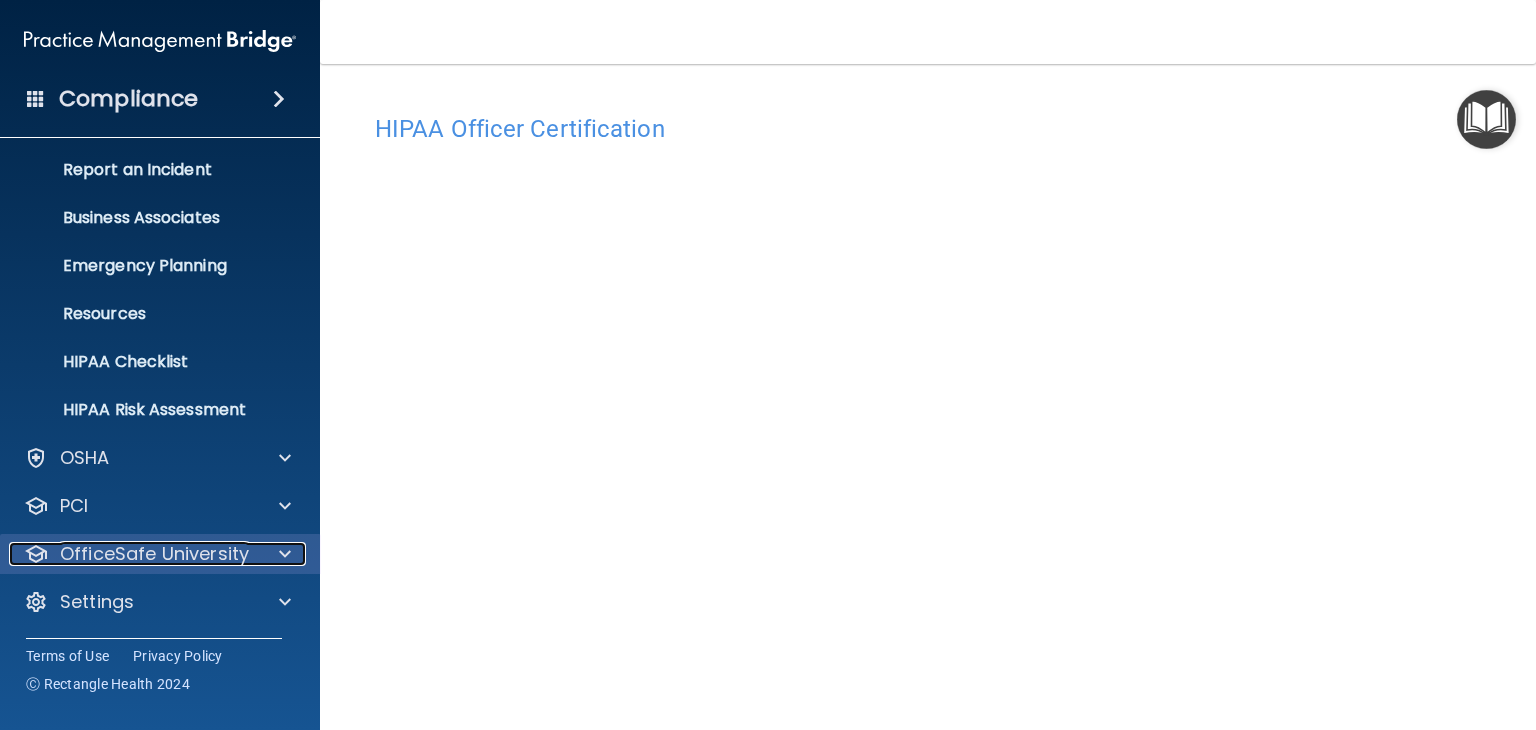 click on "OfficeSafe University" at bounding box center (154, 554) 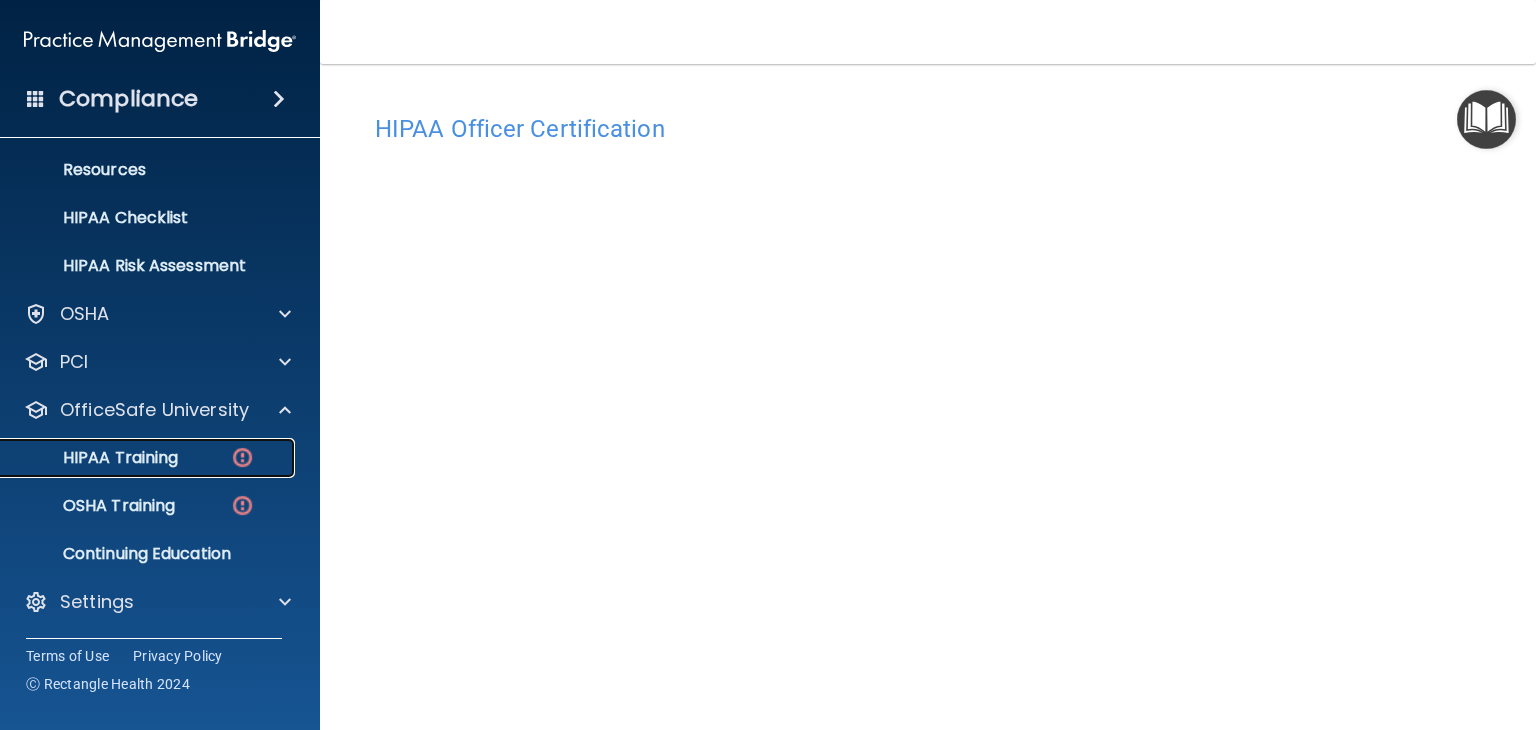 click on "HIPAA Training" at bounding box center [95, 458] 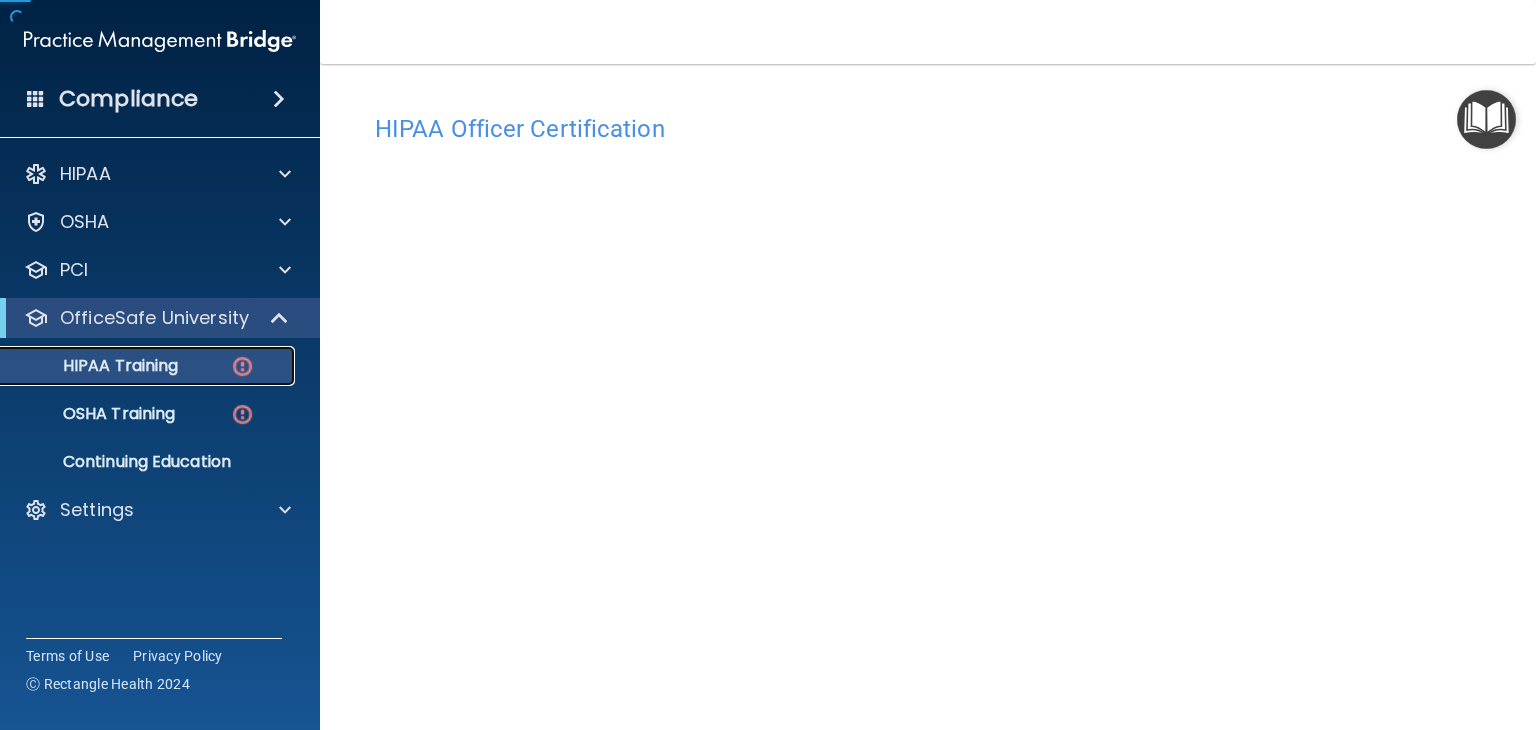 scroll, scrollTop: 0, scrollLeft: 0, axis: both 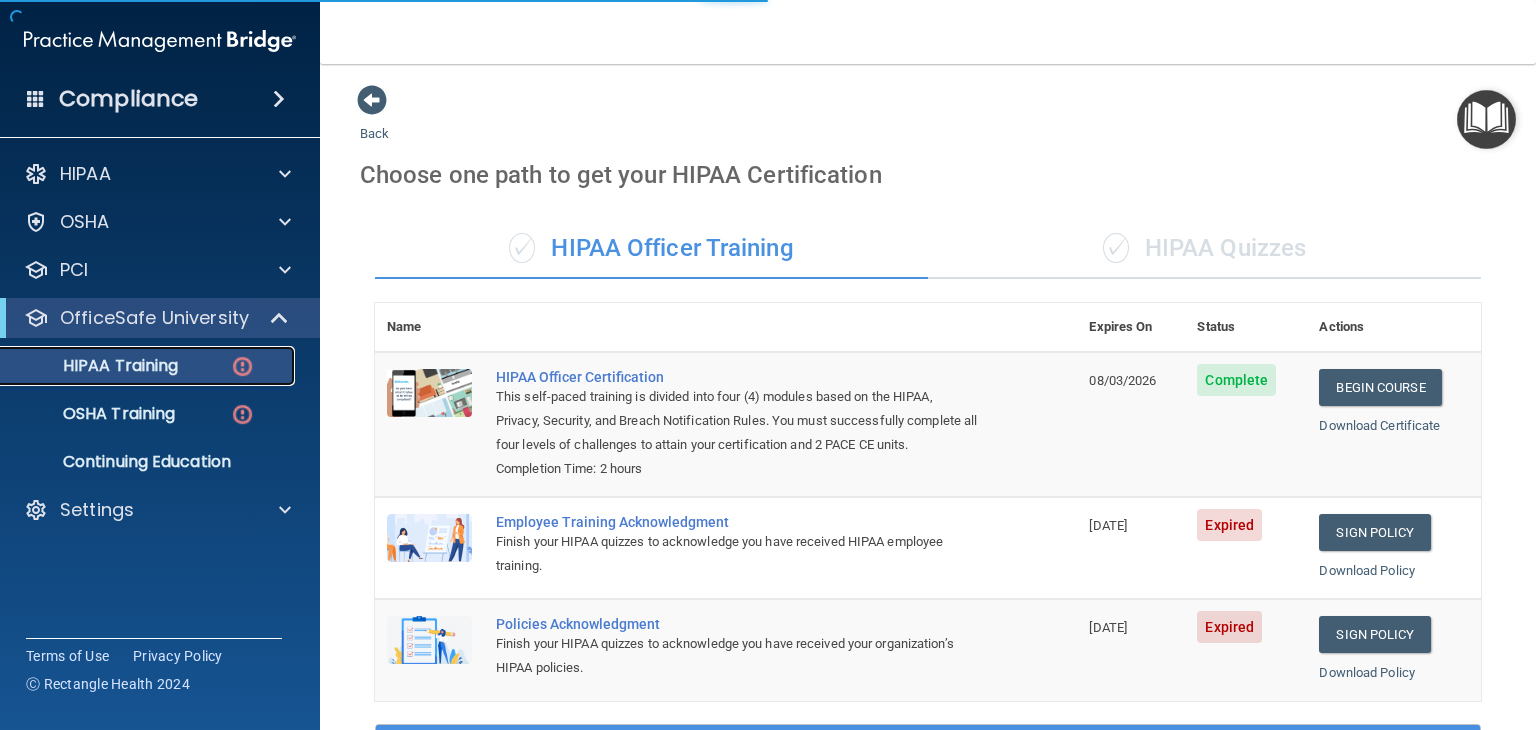 click on "HIPAA Training" at bounding box center [95, 366] 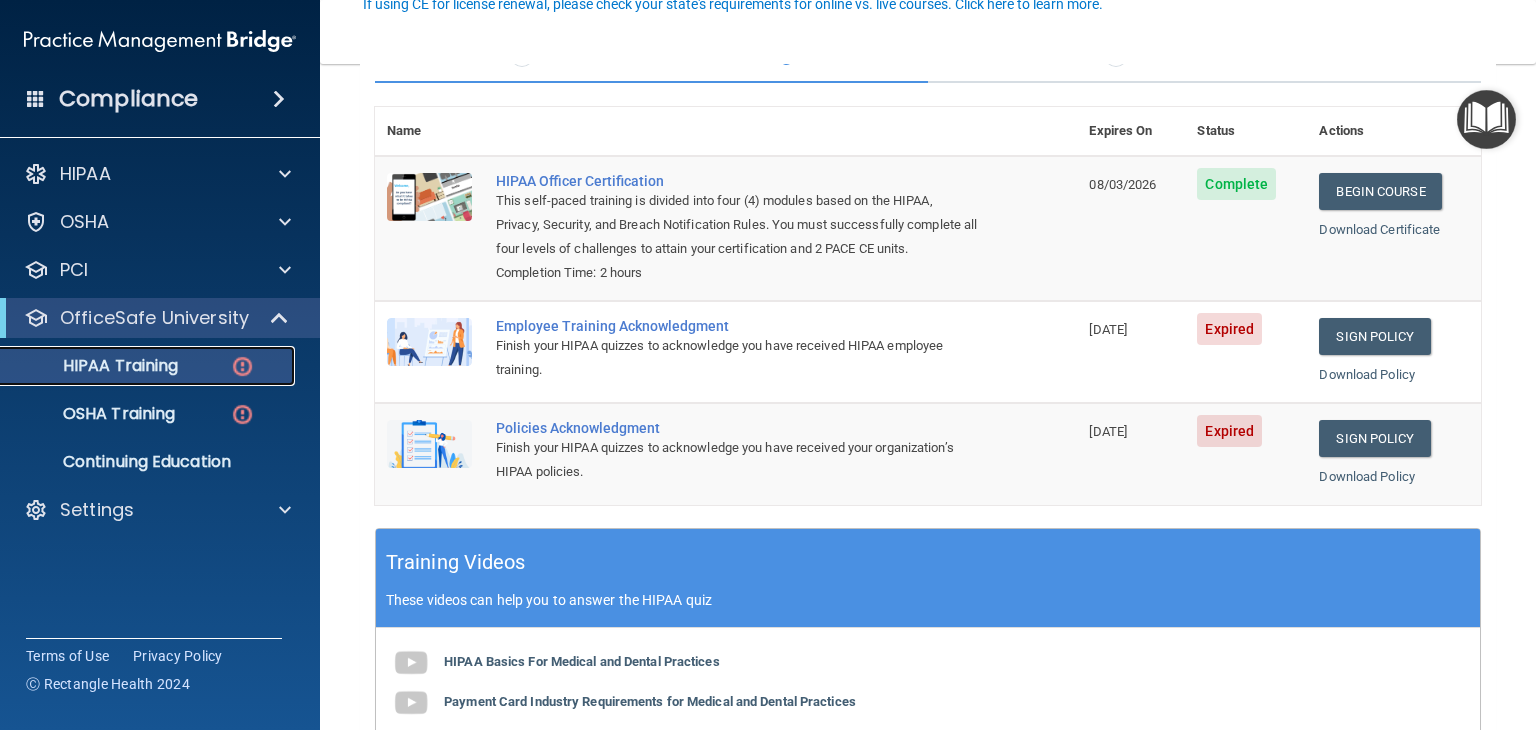 scroll, scrollTop: 200, scrollLeft: 0, axis: vertical 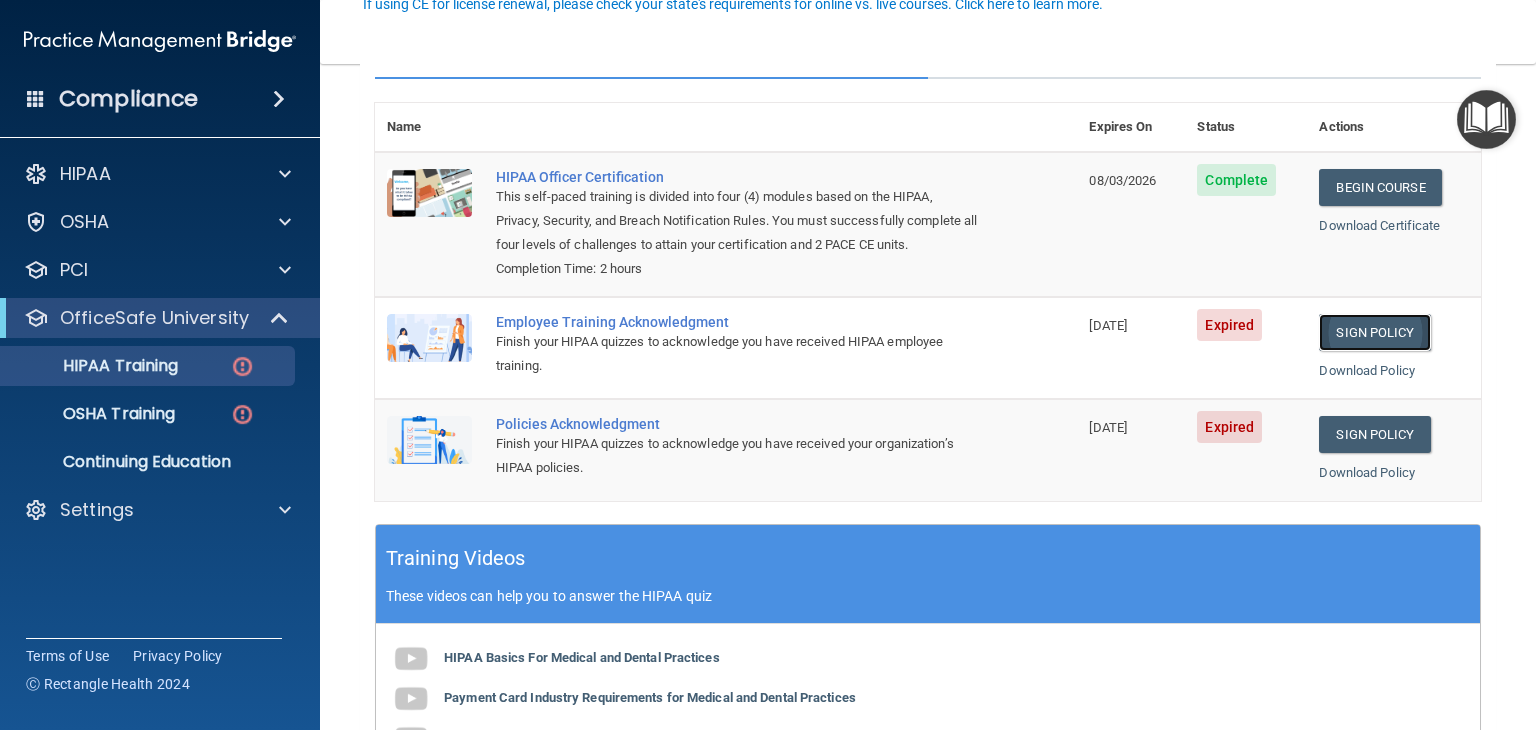 click on "Sign Policy" at bounding box center (1374, 332) 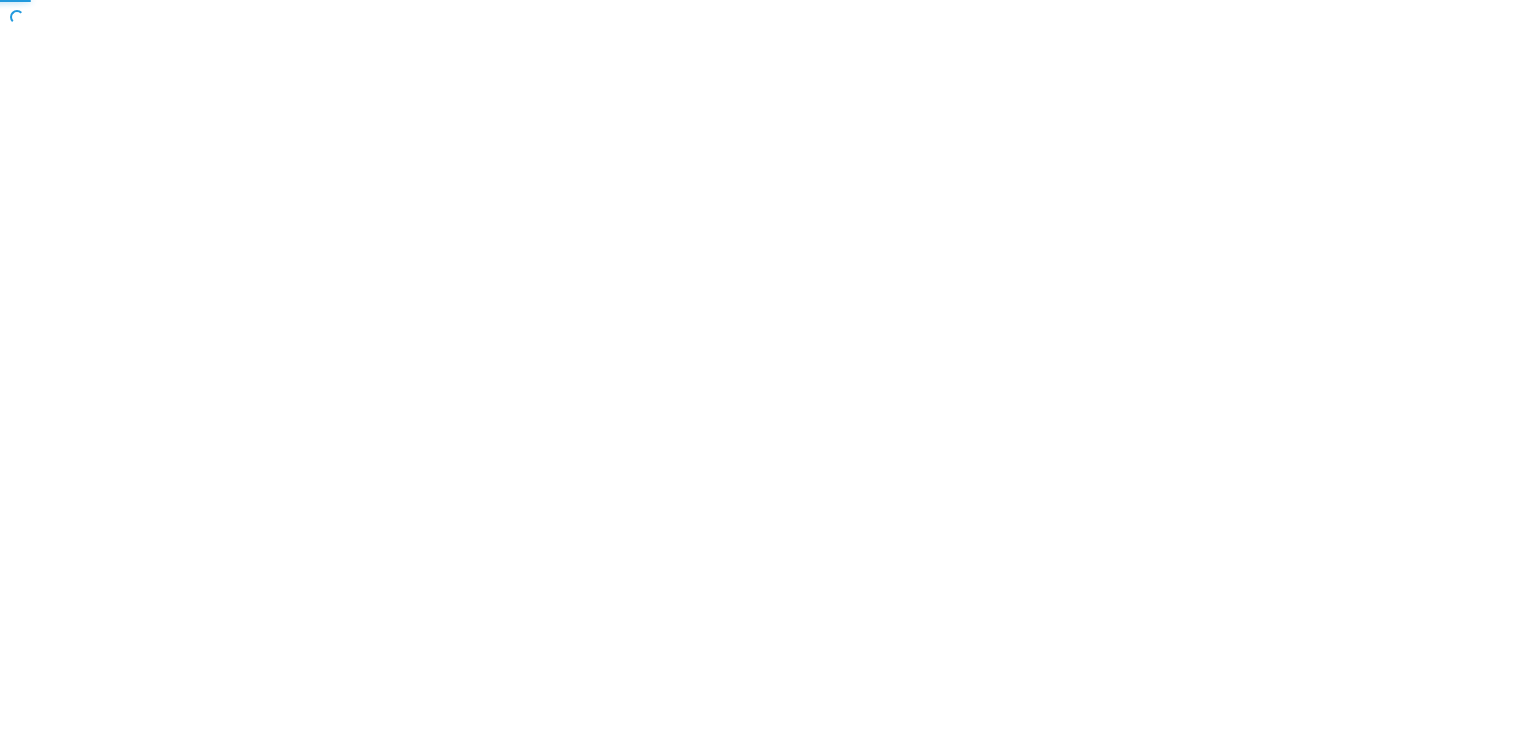 scroll, scrollTop: 0, scrollLeft: 0, axis: both 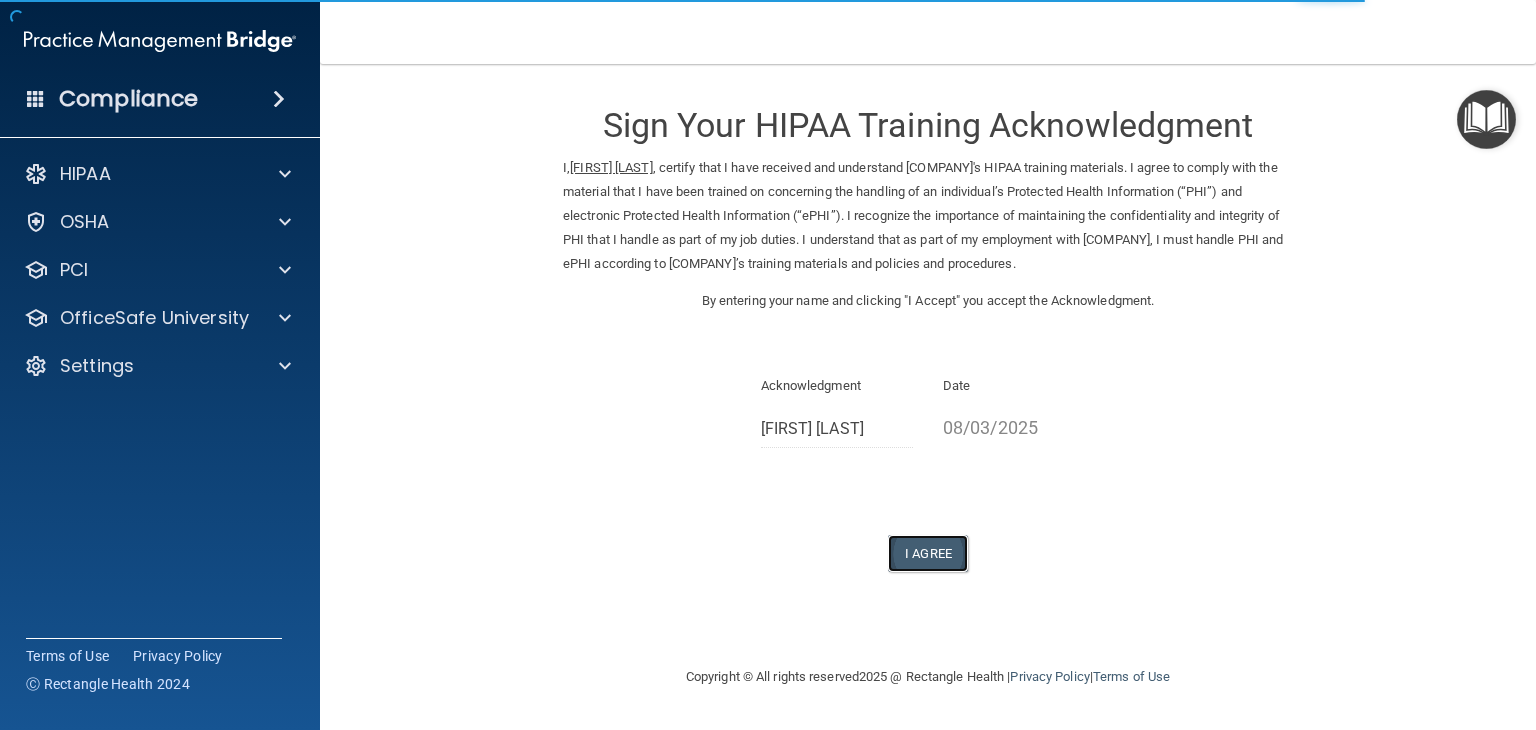 click on "I Agree" at bounding box center (928, 553) 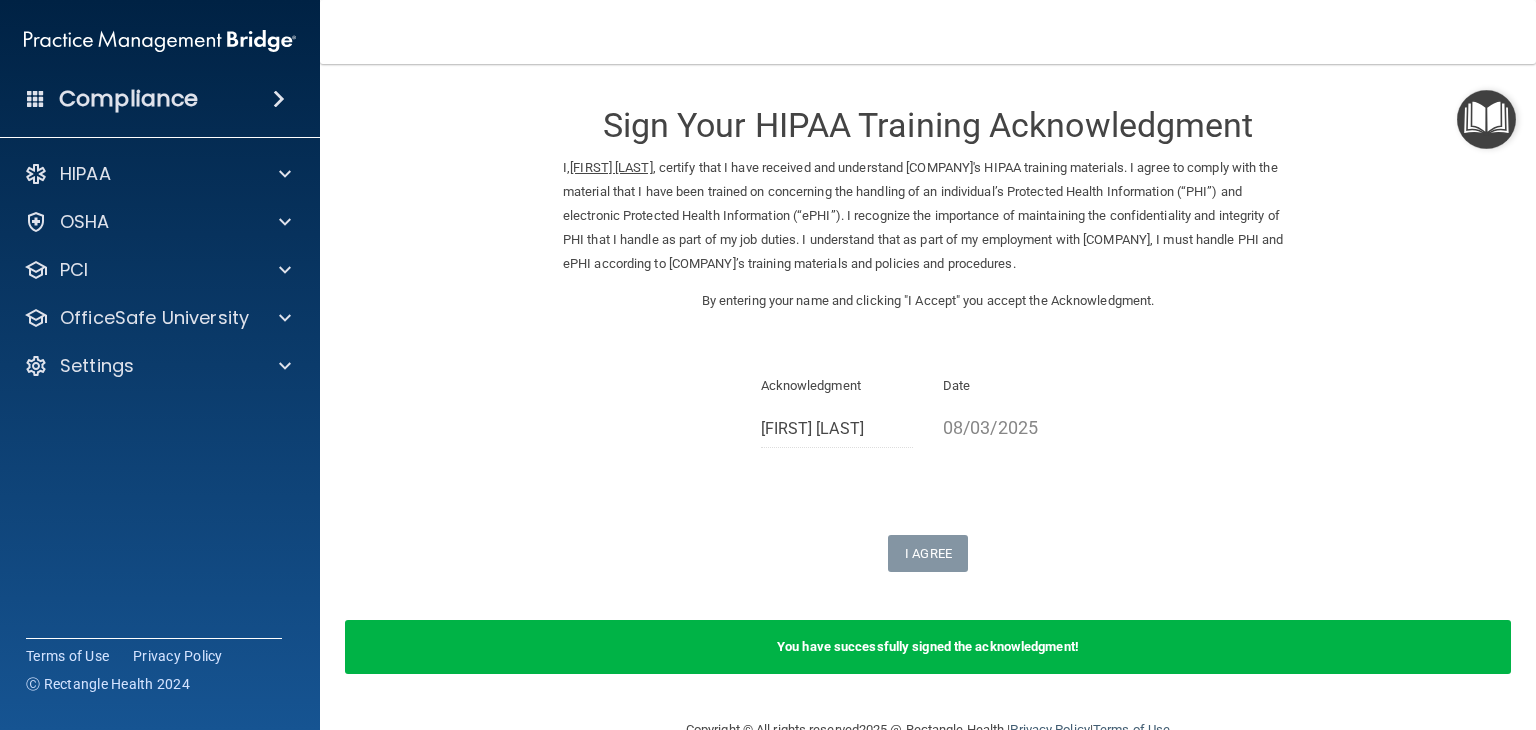 scroll, scrollTop: 48, scrollLeft: 0, axis: vertical 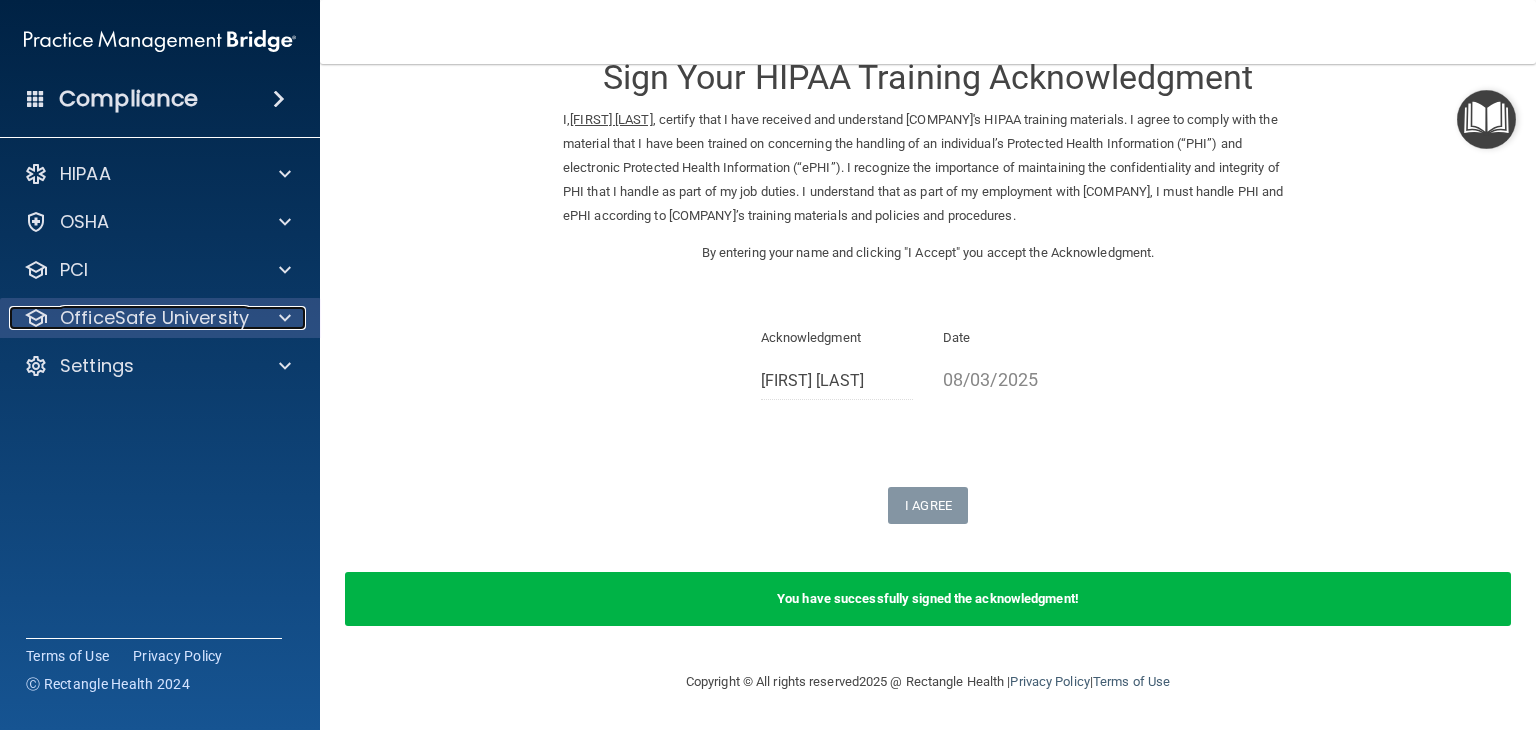 click on "OfficeSafe University" at bounding box center (154, 318) 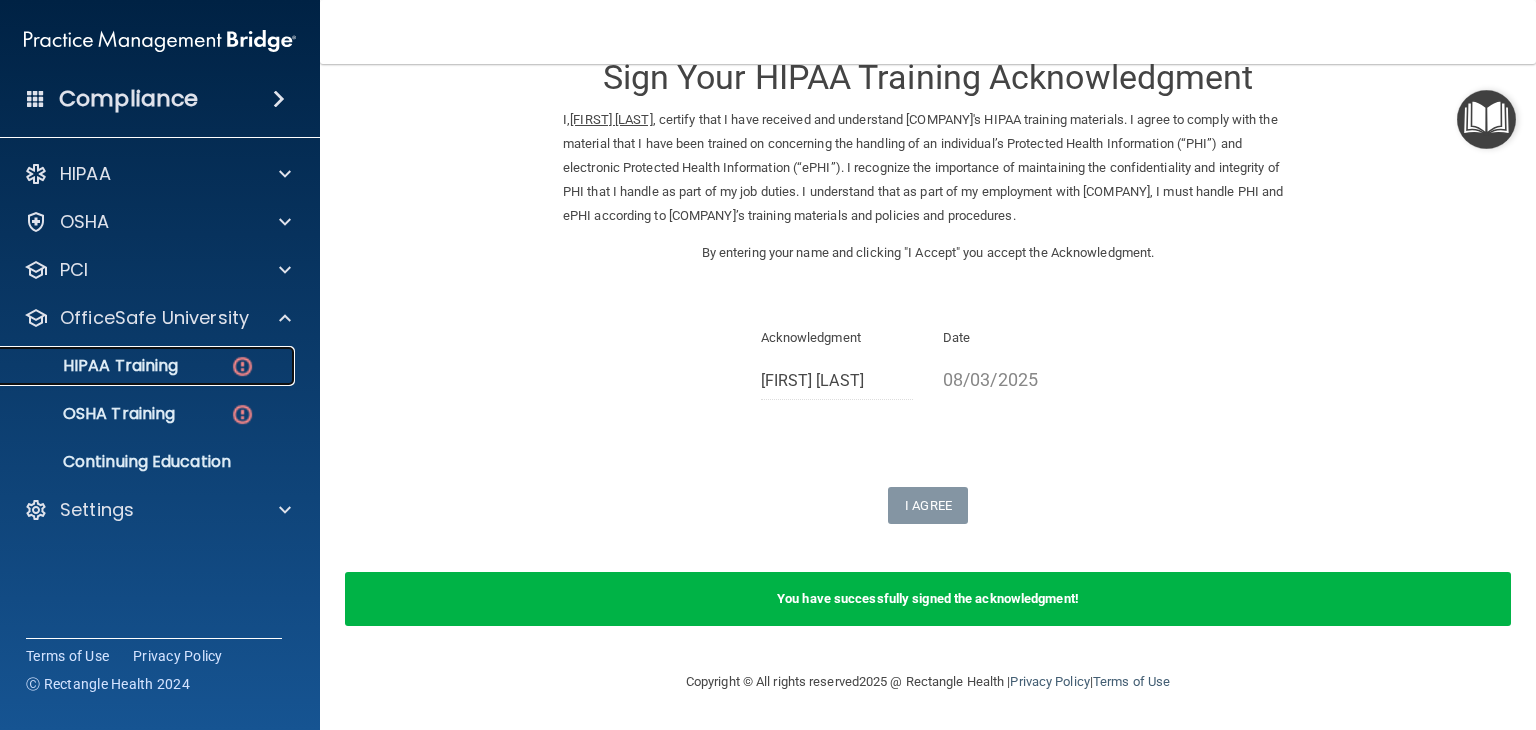 click on "HIPAA Training" at bounding box center (149, 366) 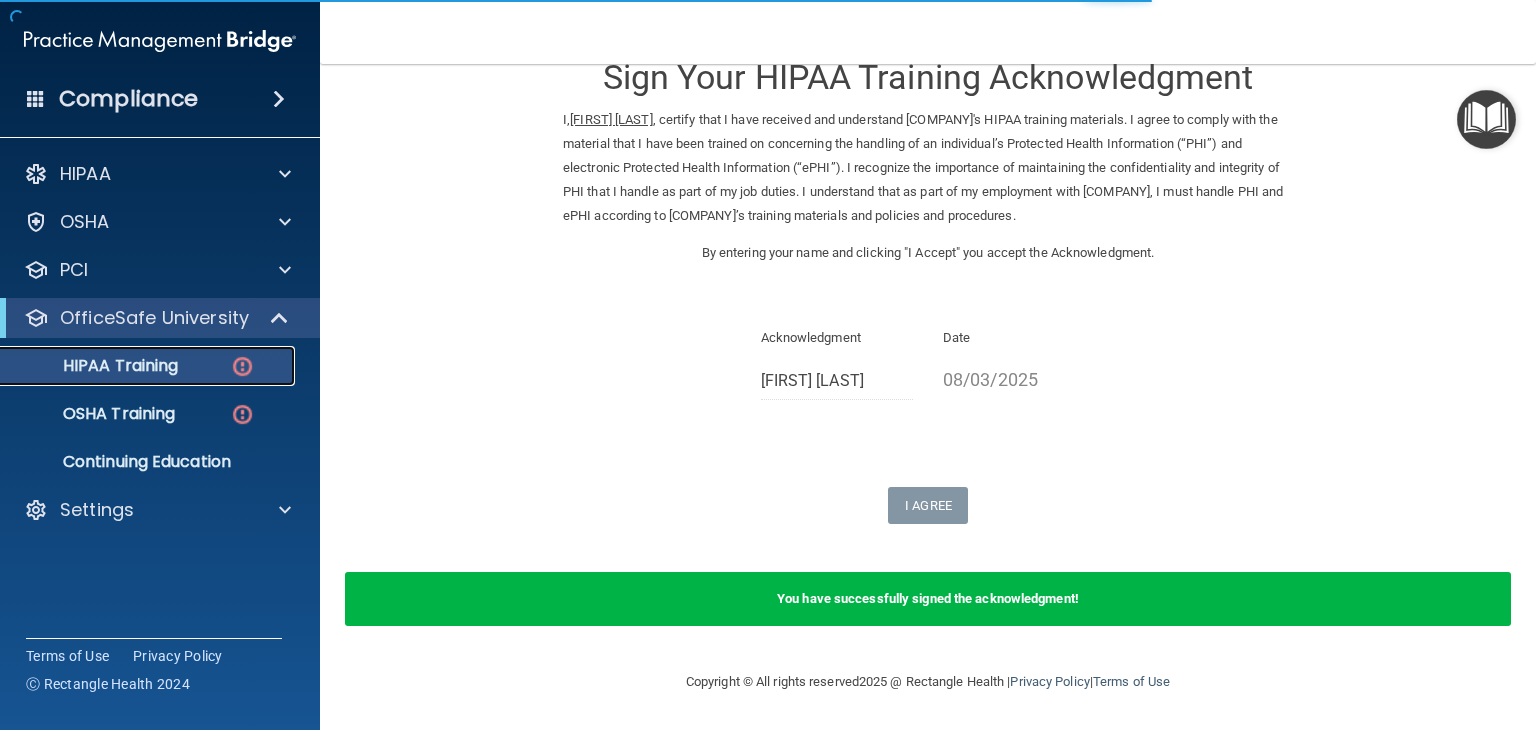 scroll, scrollTop: 636, scrollLeft: 0, axis: vertical 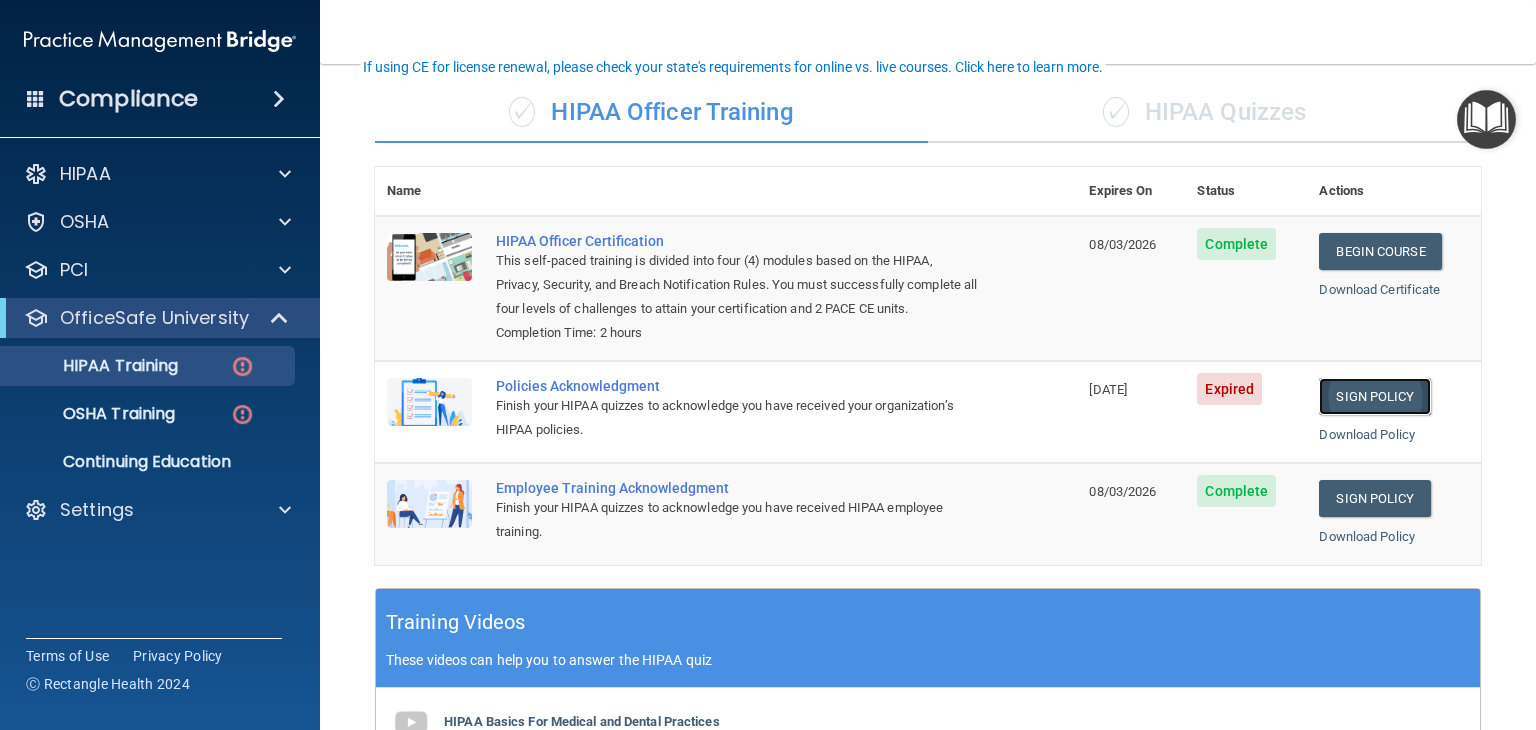 click on "Sign Policy" at bounding box center [1374, 396] 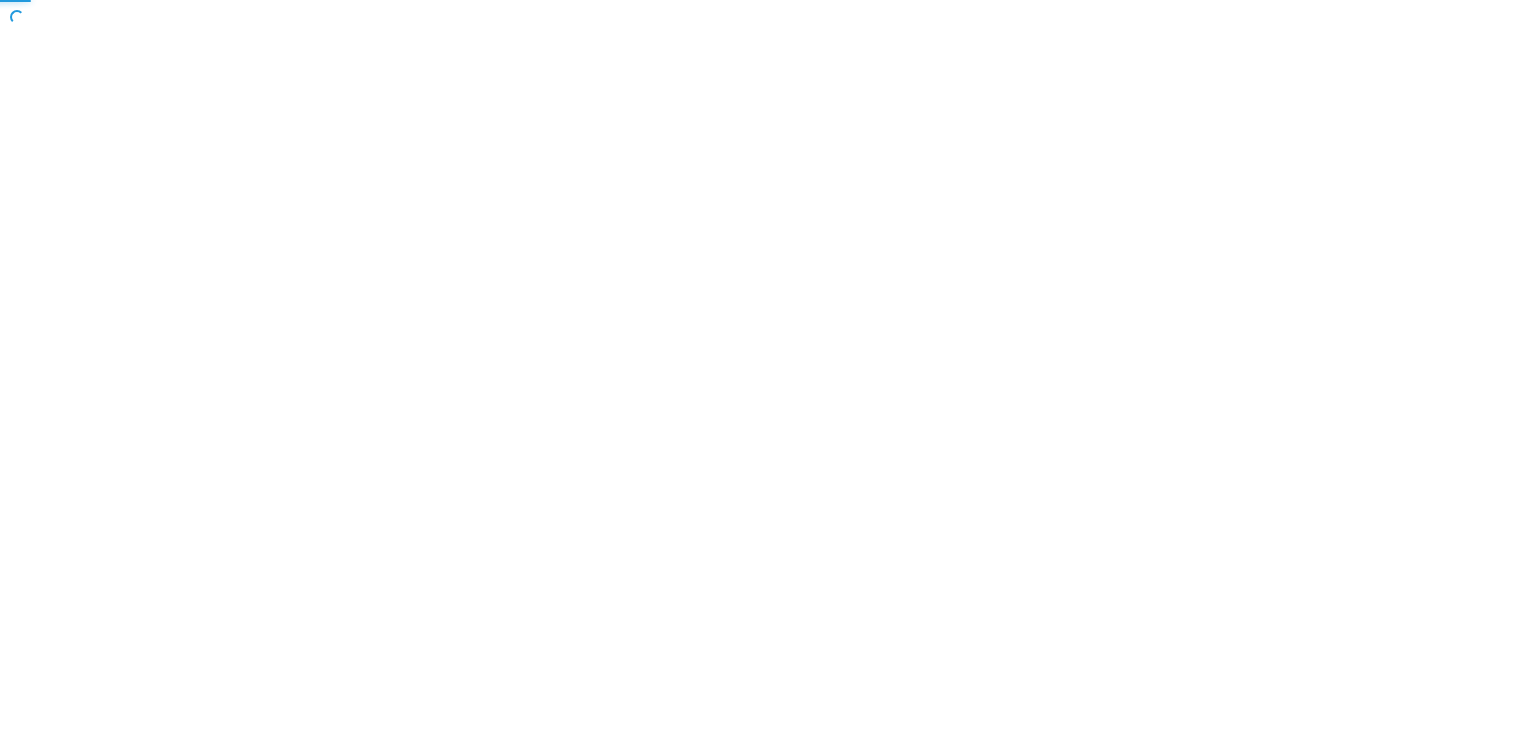 scroll, scrollTop: 0, scrollLeft: 0, axis: both 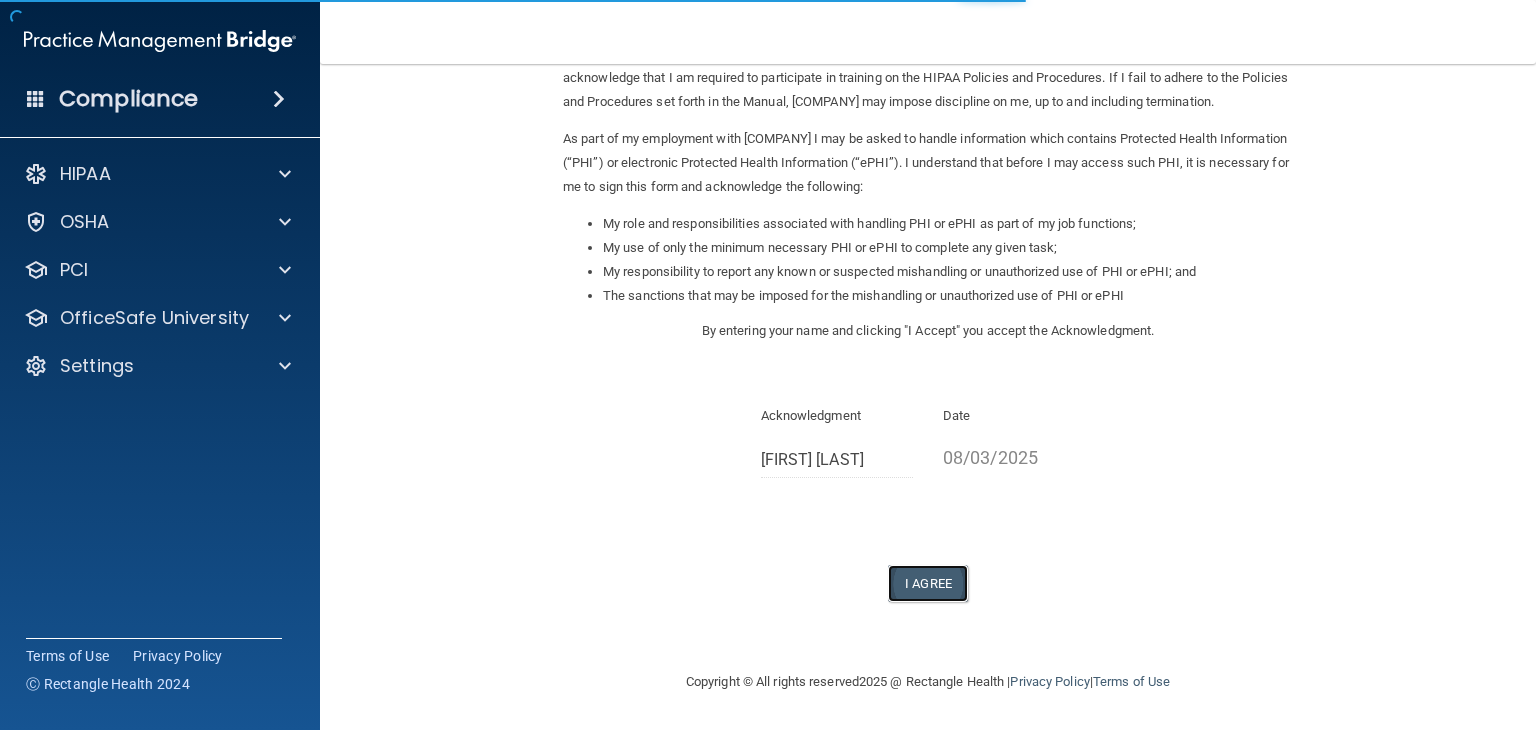 click on "I Agree" at bounding box center [928, 583] 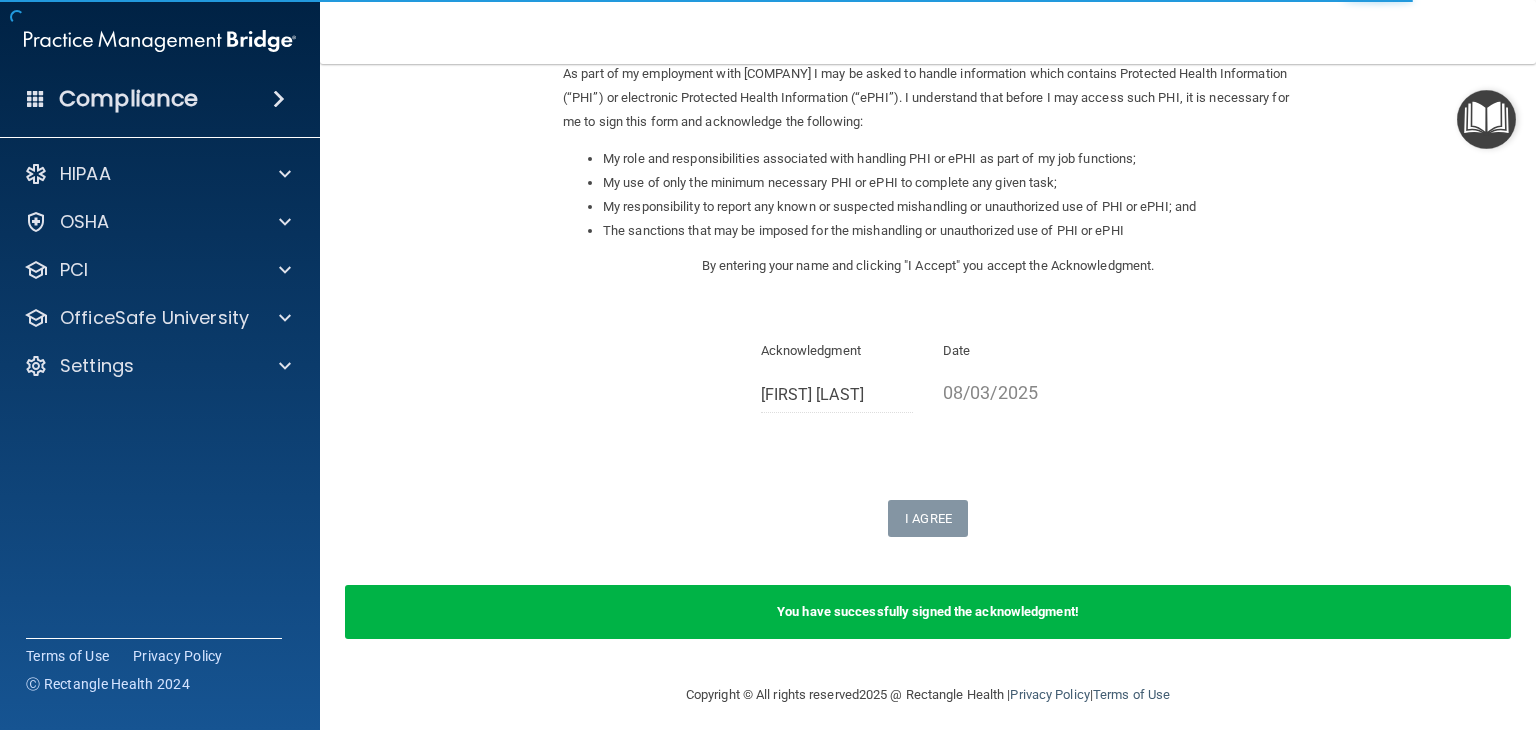 scroll, scrollTop: 264, scrollLeft: 0, axis: vertical 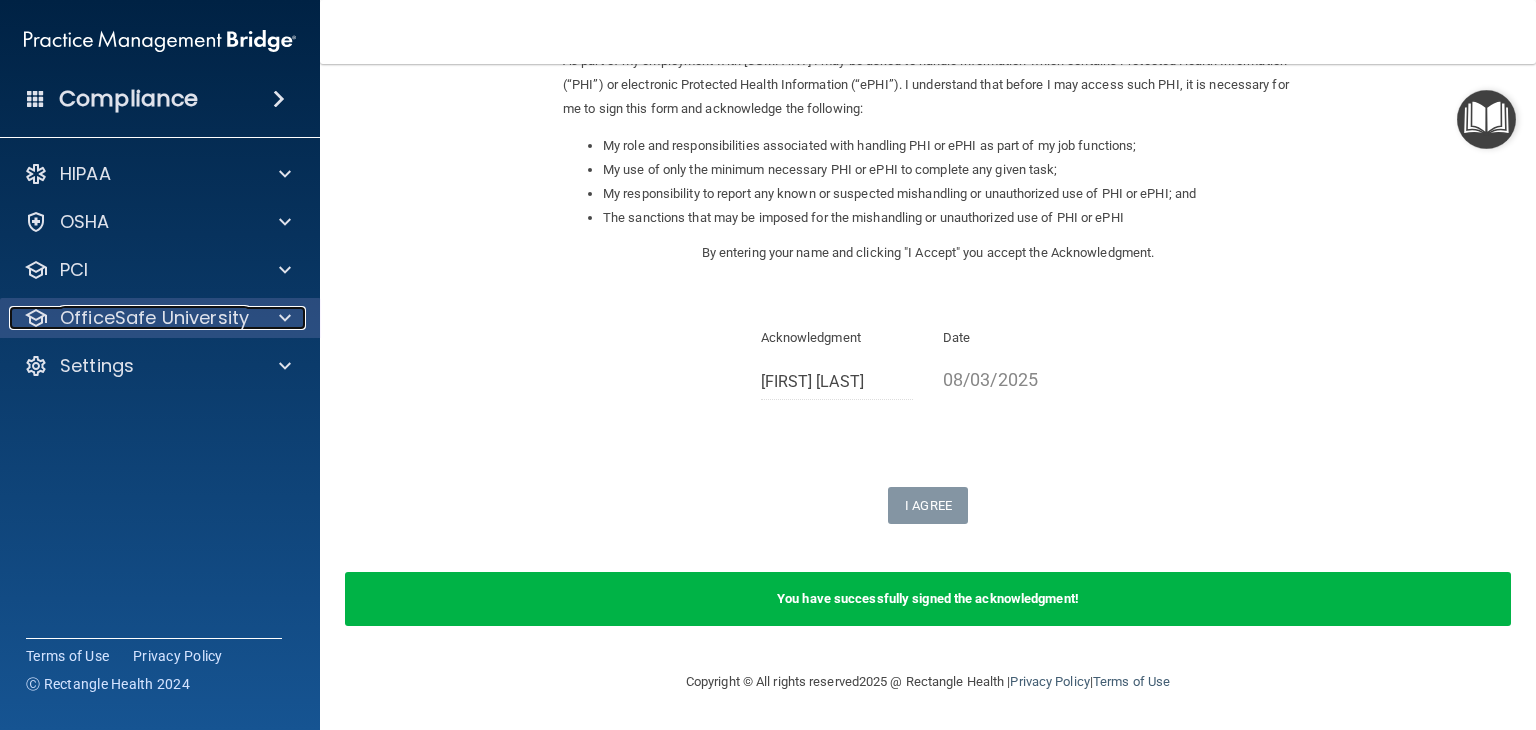 click on "OfficeSafe University" at bounding box center (154, 318) 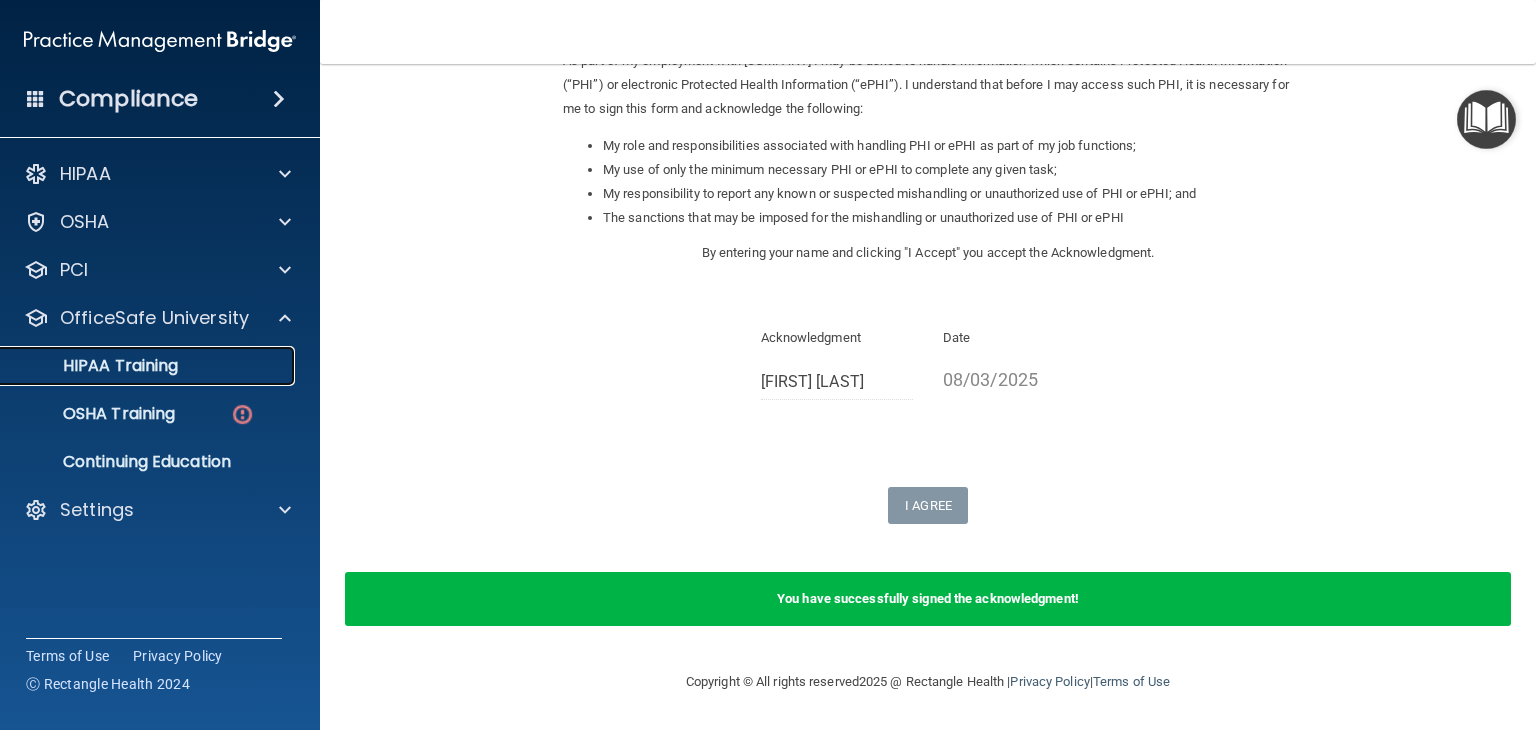 click on "HIPAA Training" at bounding box center [95, 366] 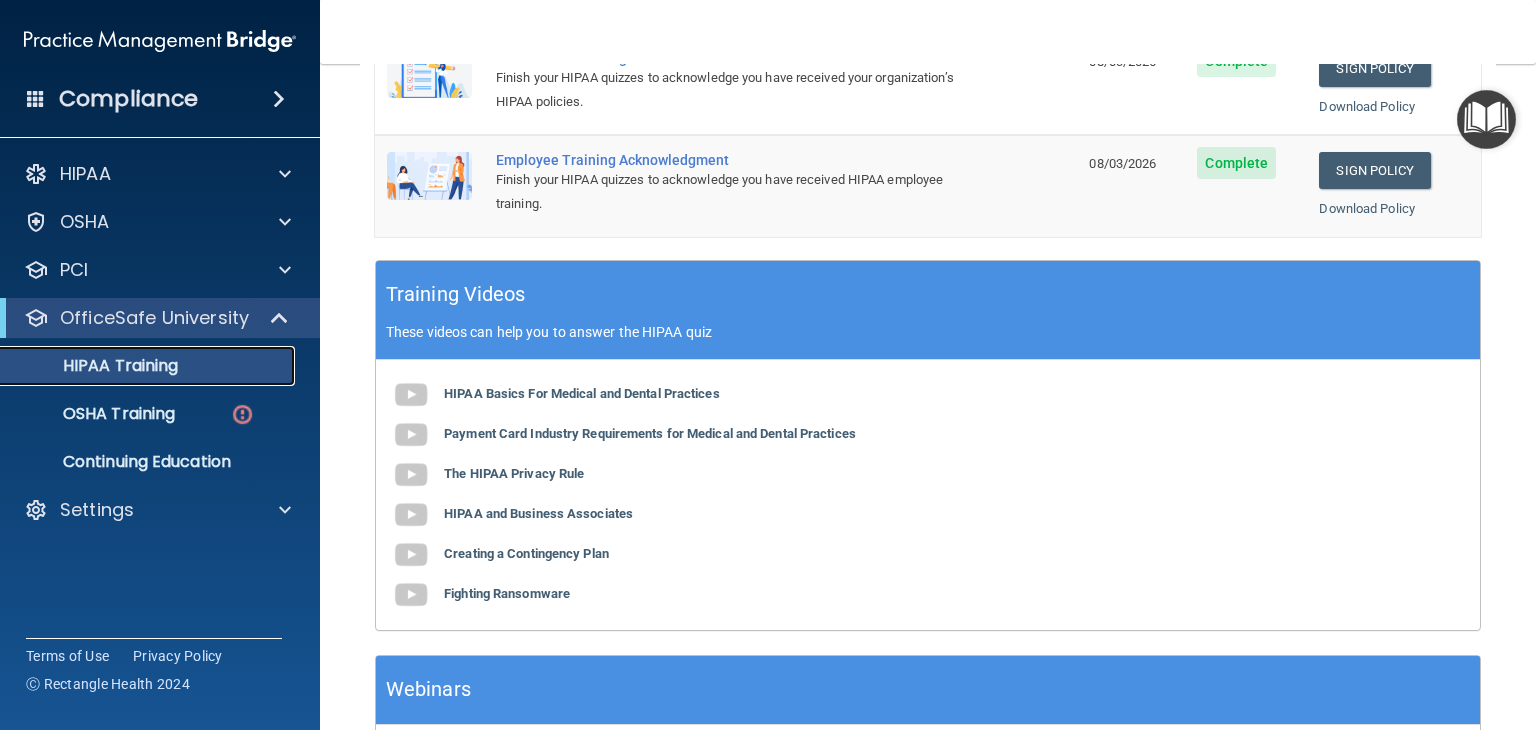 scroll, scrollTop: 636, scrollLeft: 0, axis: vertical 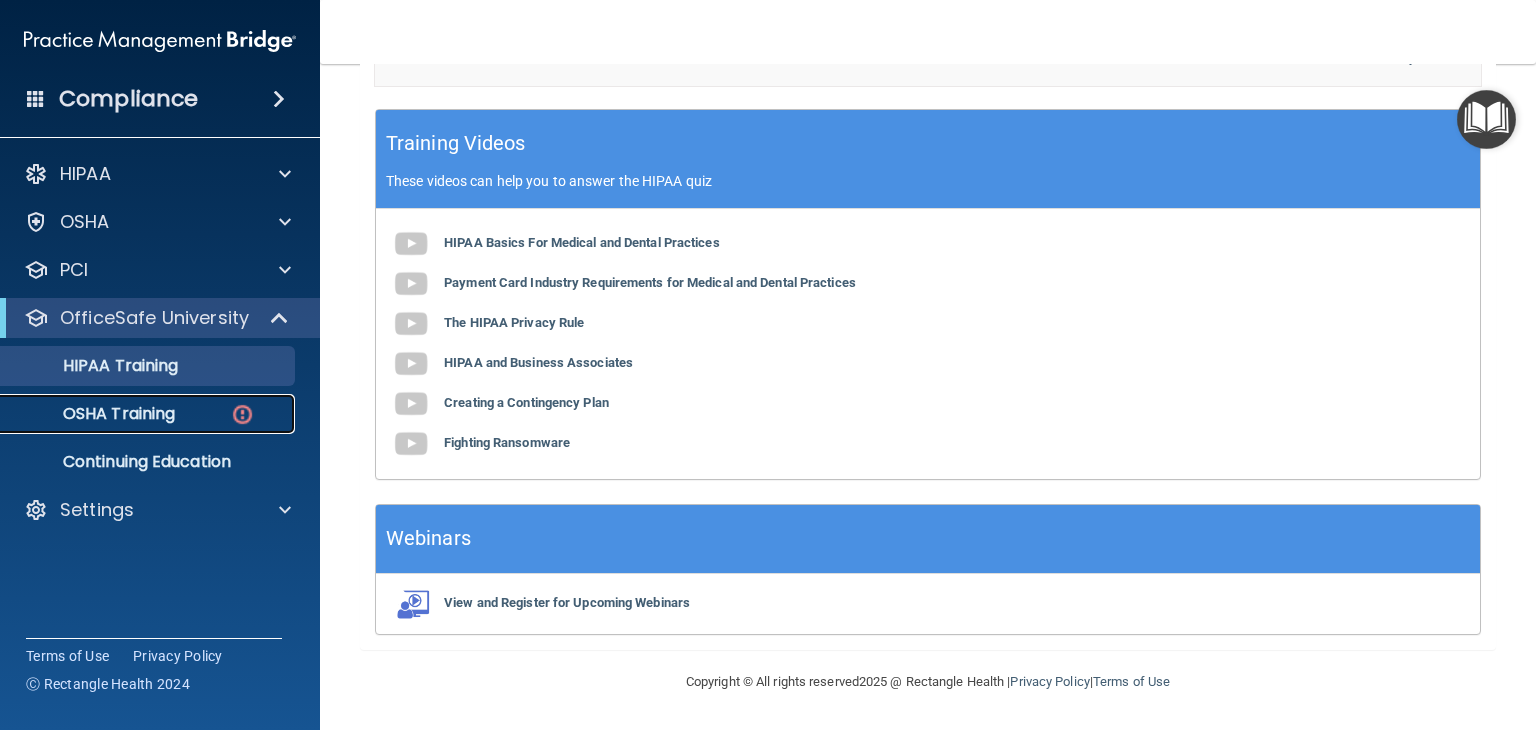 click on "OSHA Training" at bounding box center [94, 414] 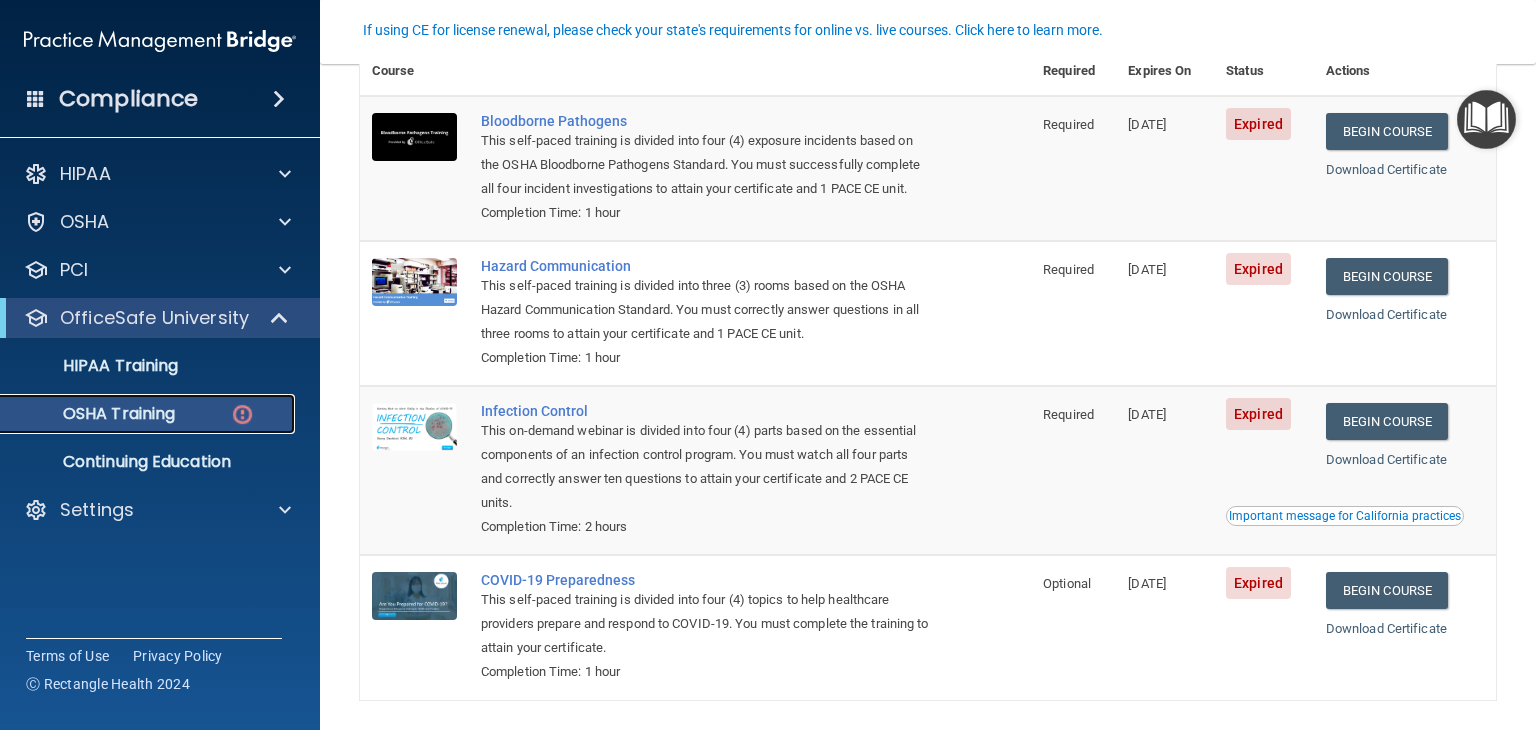 scroll, scrollTop: 84, scrollLeft: 0, axis: vertical 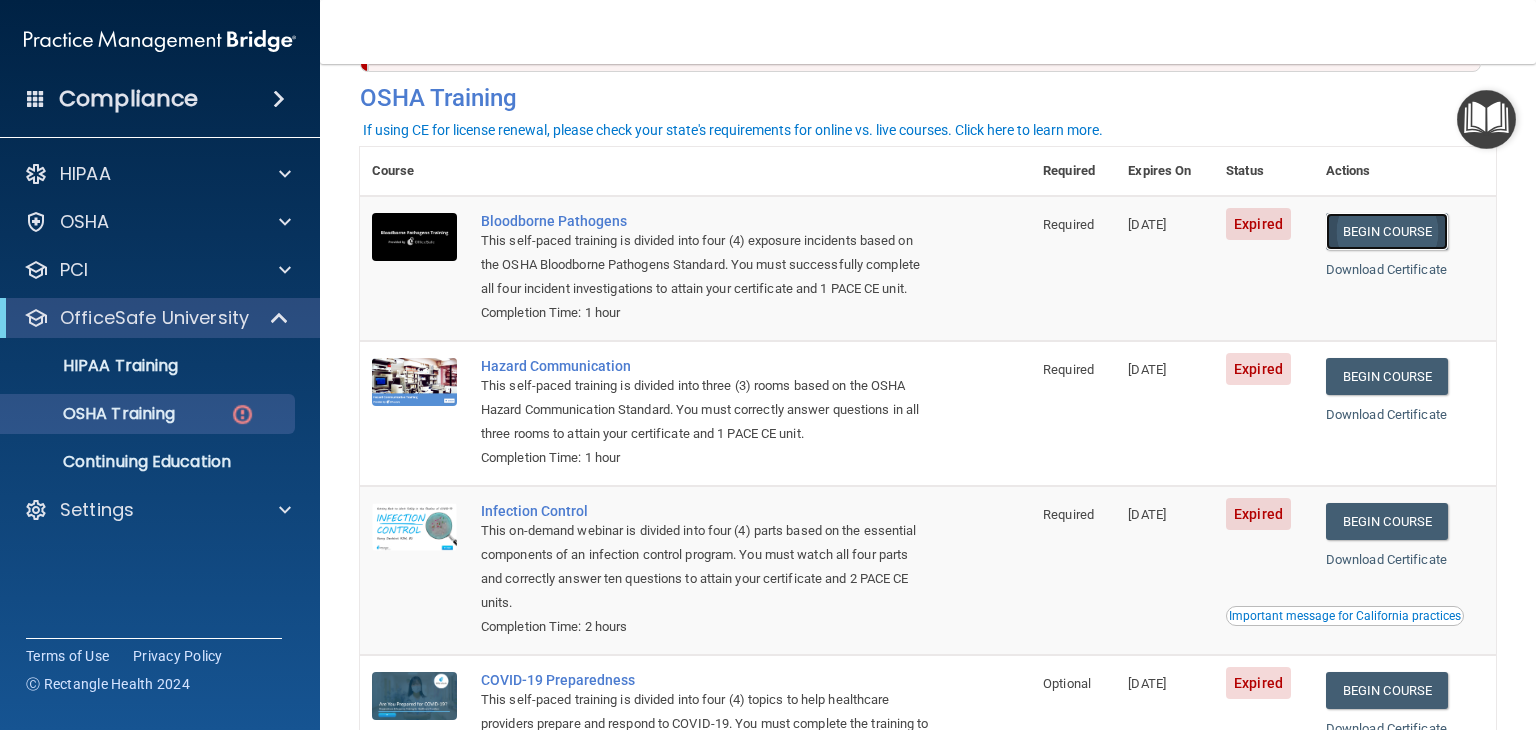click on "Begin Course" at bounding box center [1387, 231] 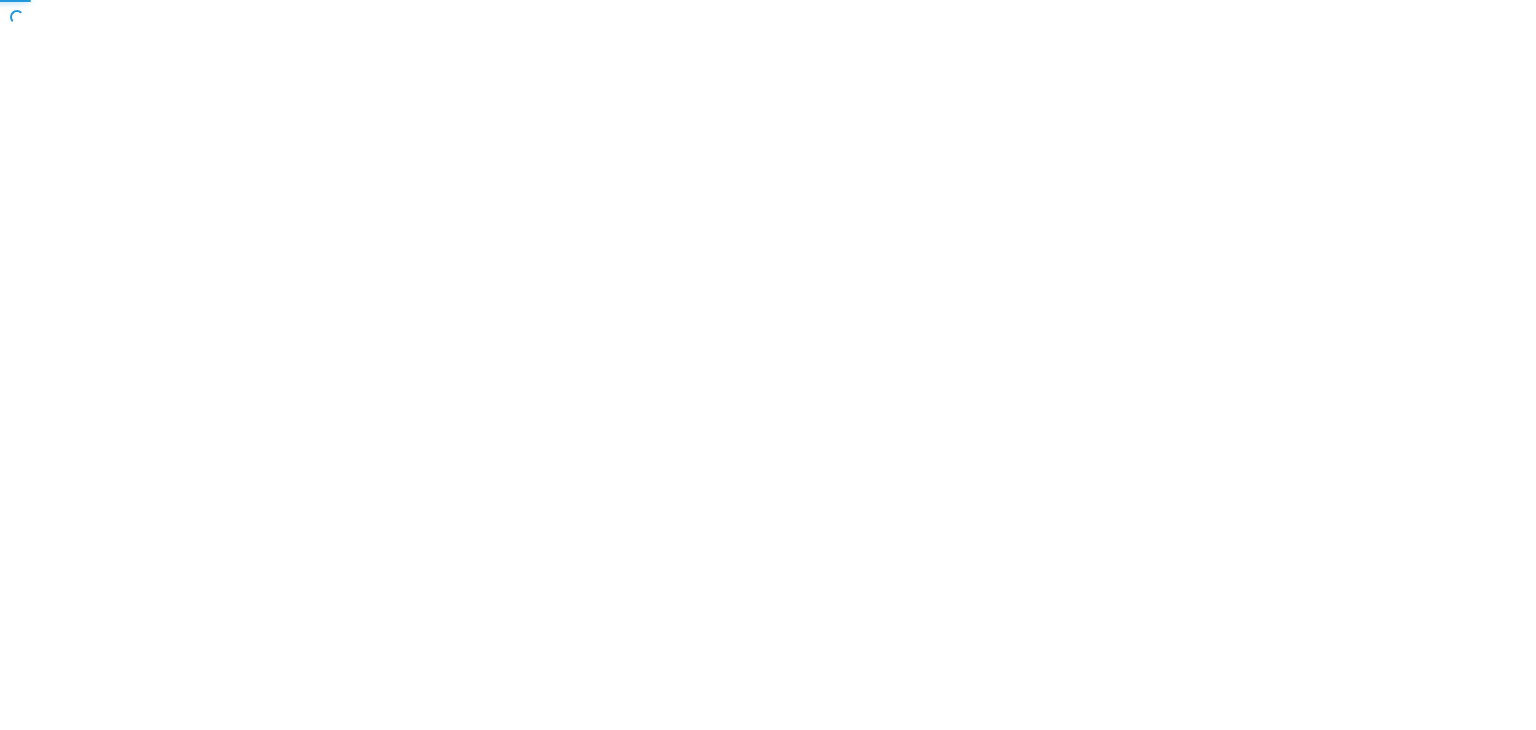 scroll, scrollTop: 0, scrollLeft: 0, axis: both 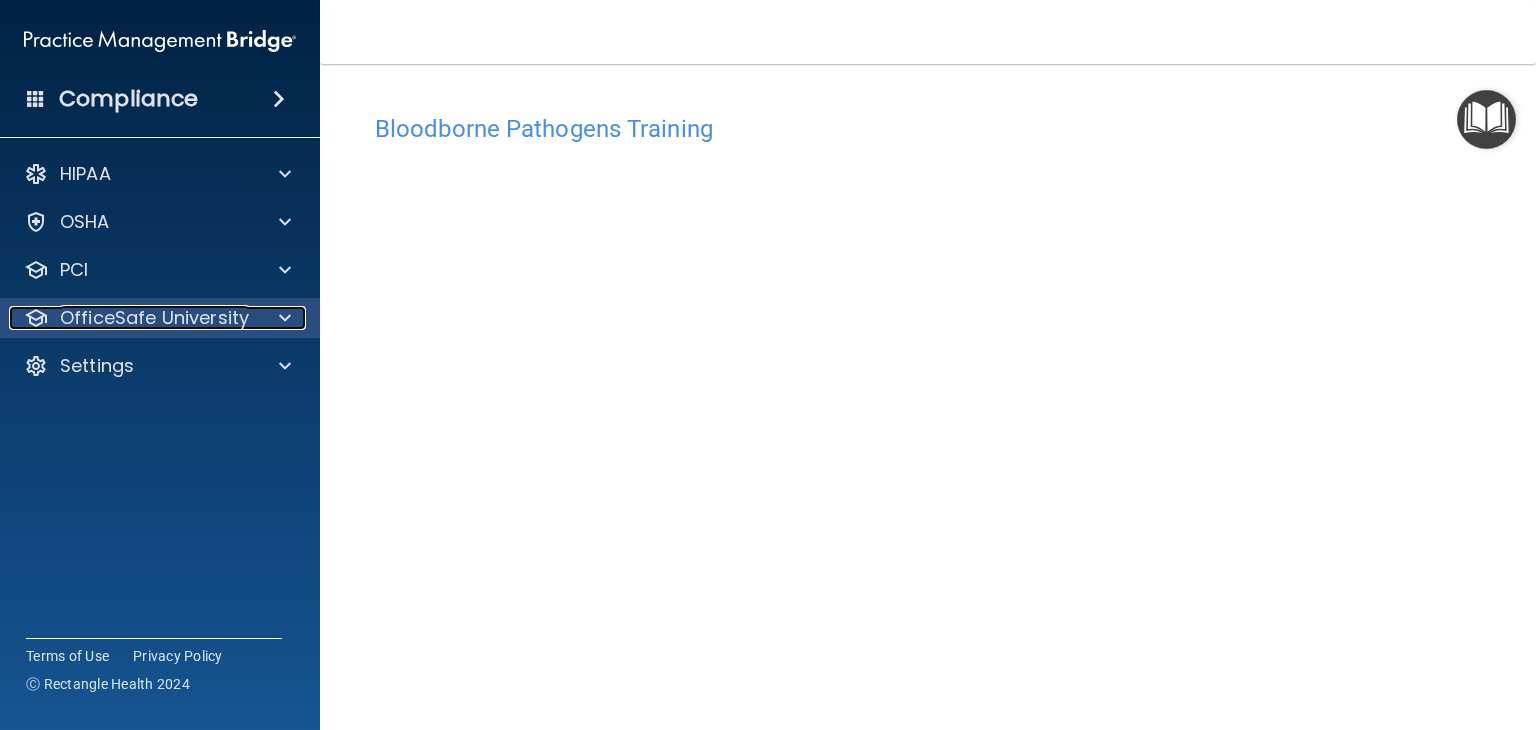 click on "OfficeSafe University" at bounding box center (154, 318) 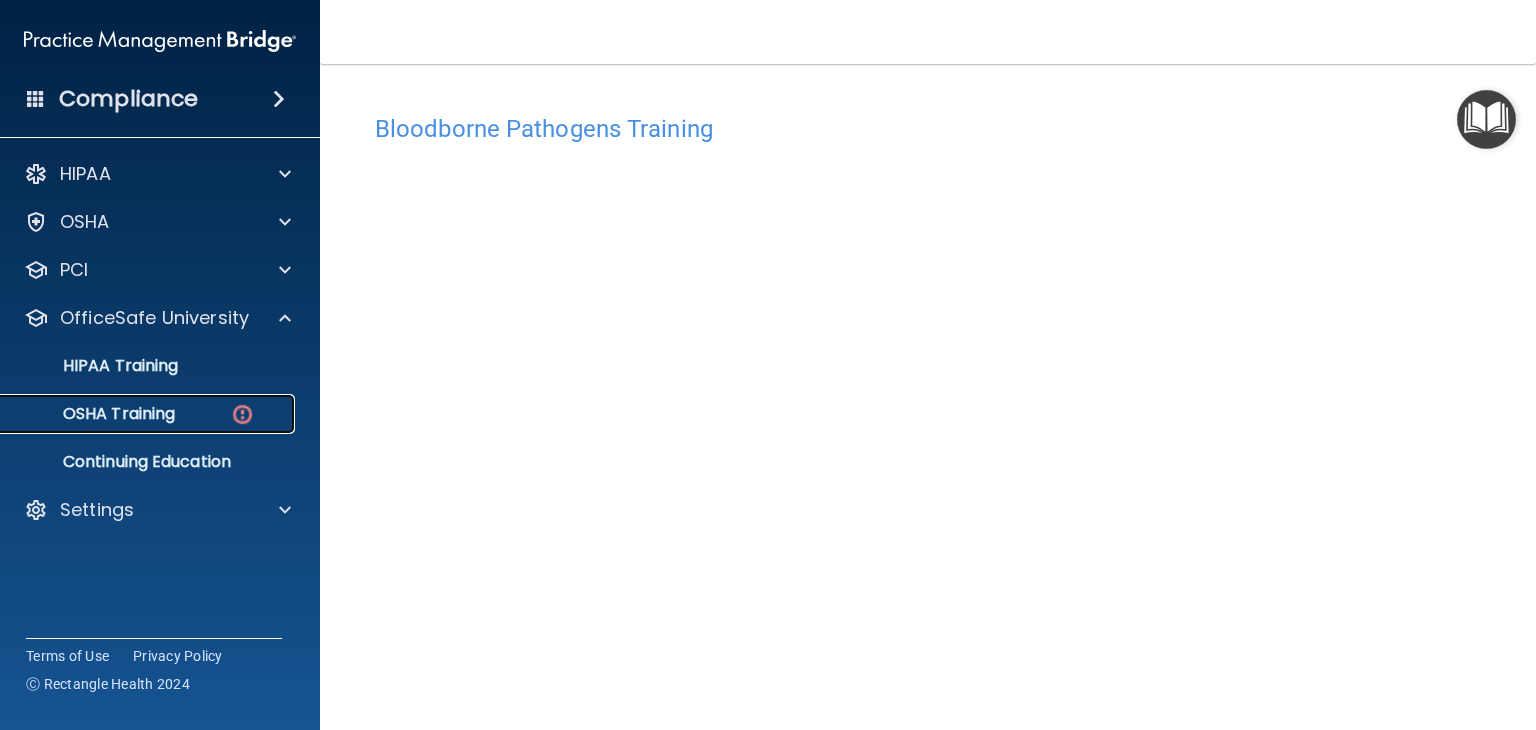 click on "OSHA Training" at bounding box center [94, 414] 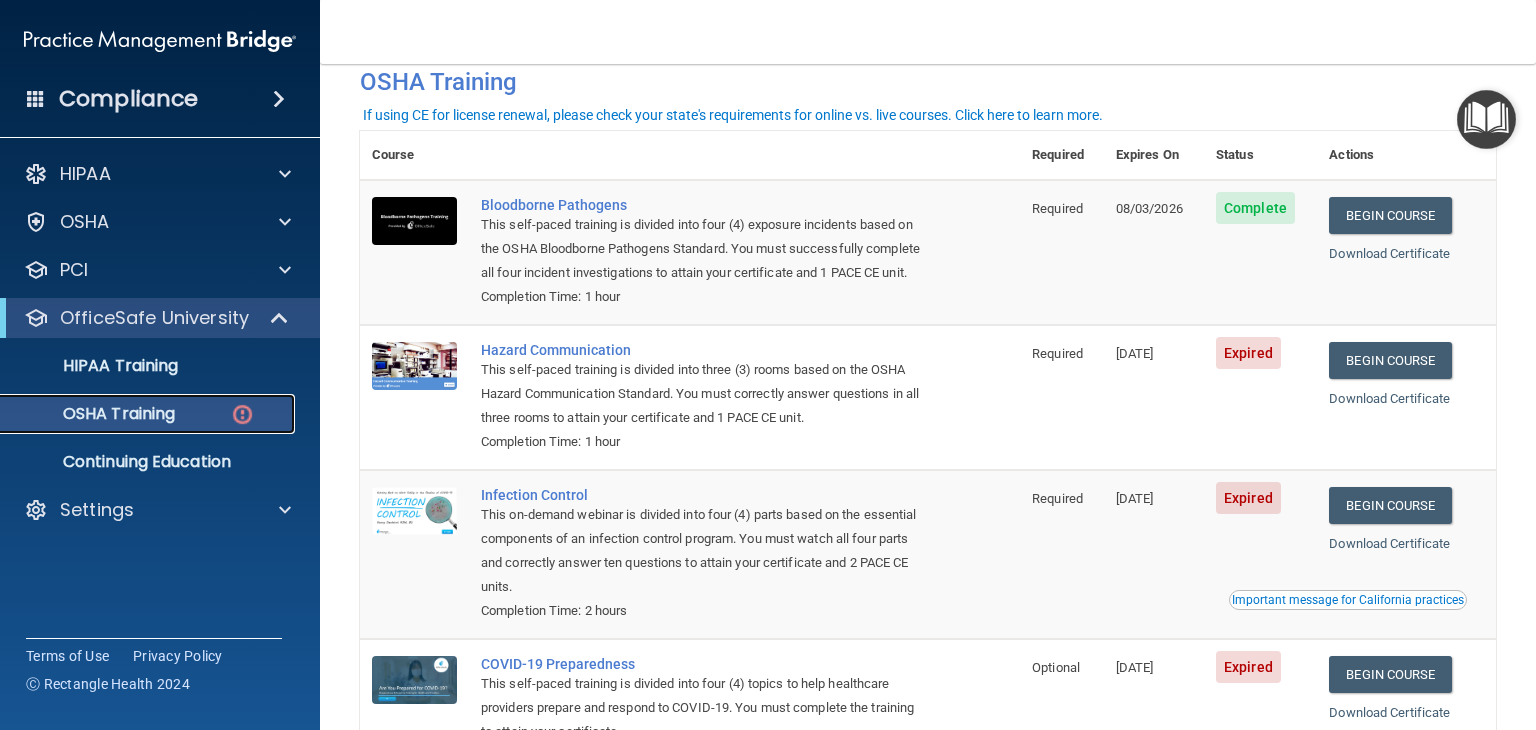 scroll, scrollTop: 200, scrollLeft: 0, axis: vertical 